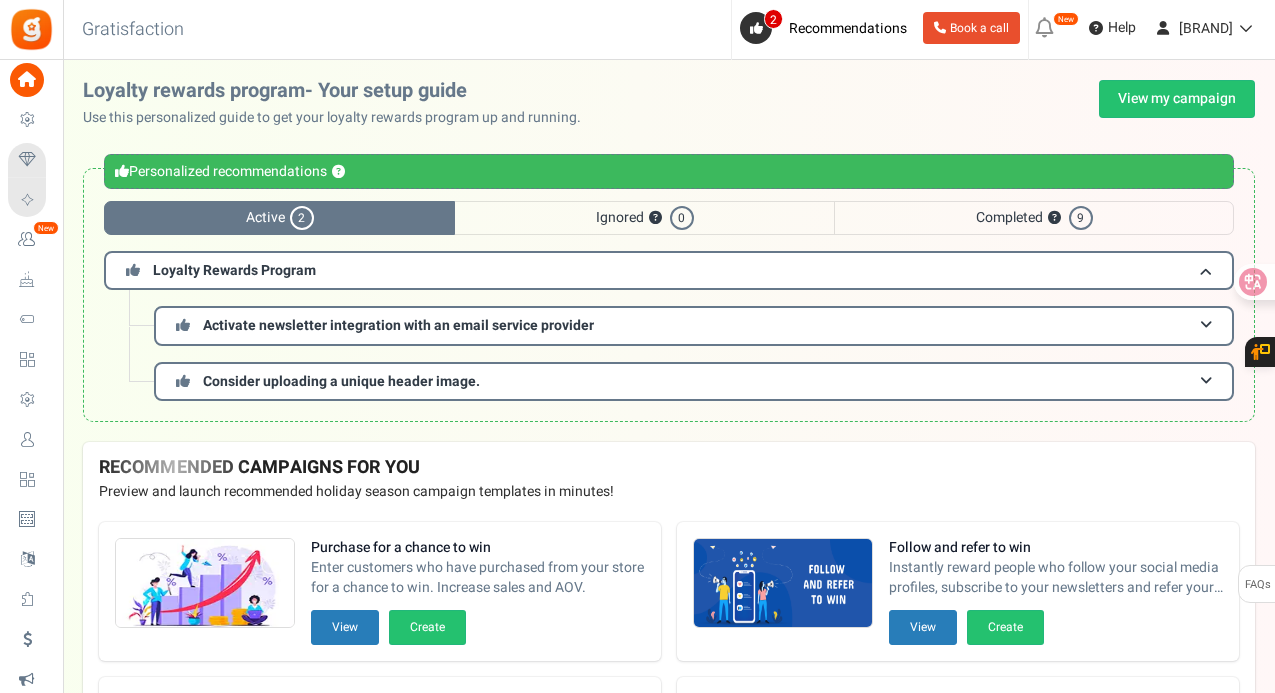 scroll, scrollTop: 0, scrollLeft: 0, axis: both 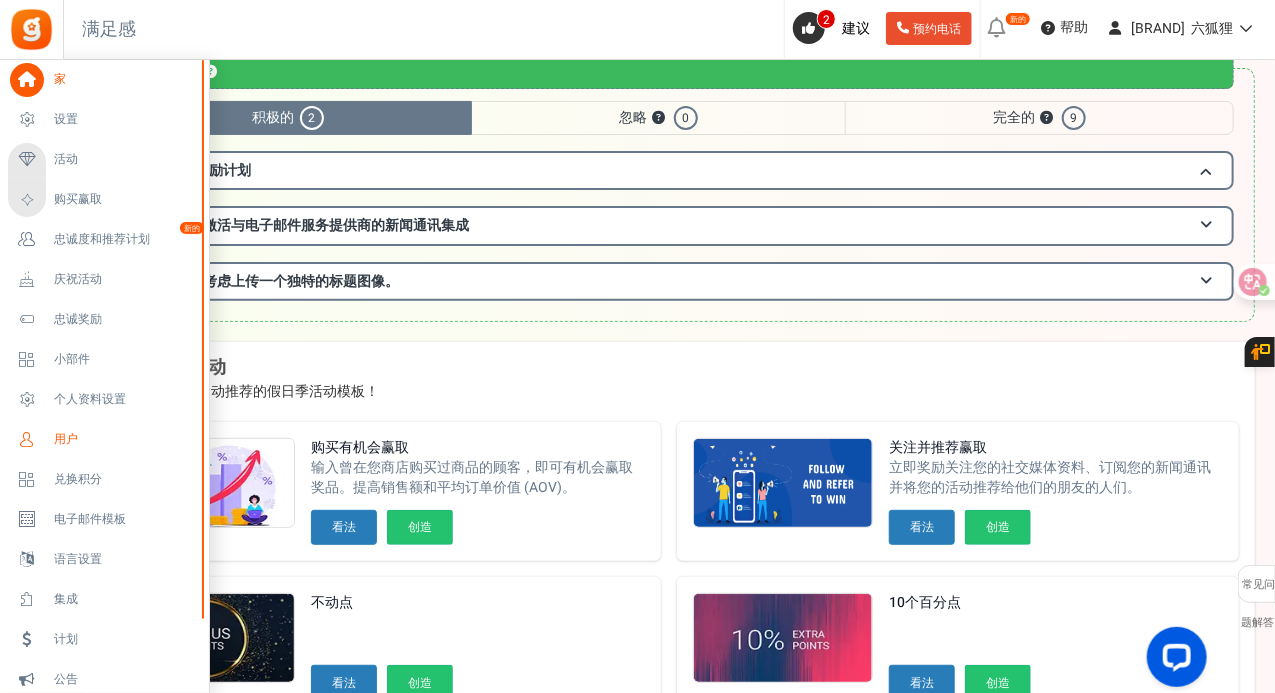 click on "用户" at bounding box center [104, 440] 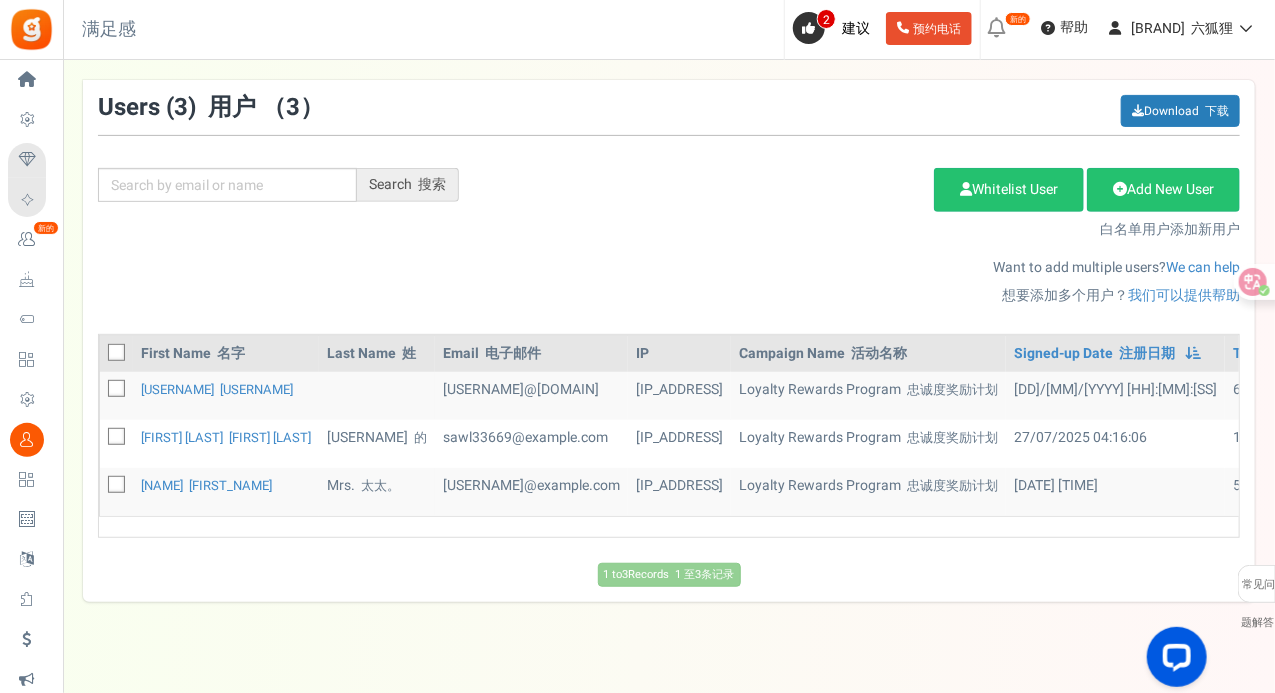 scroll, scrollTop: 273, scrollLeft: 0, axis: vertical 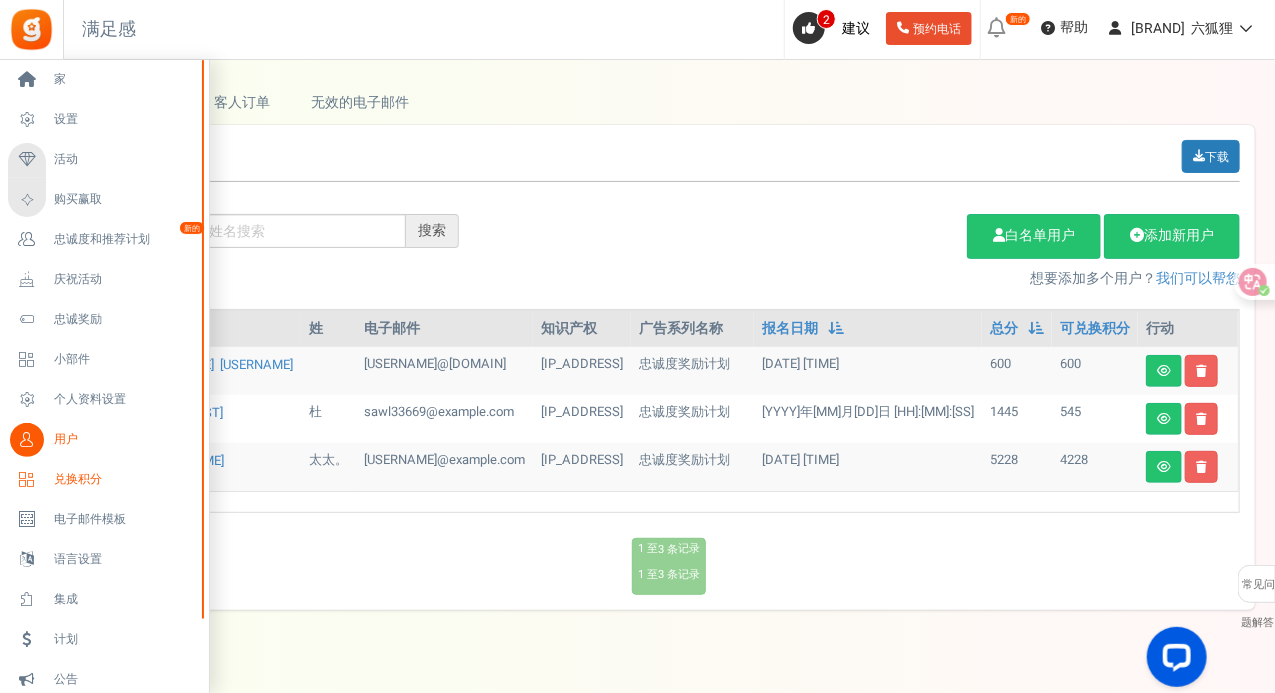 click on "兑换积分" at bounding box center (124, 479) 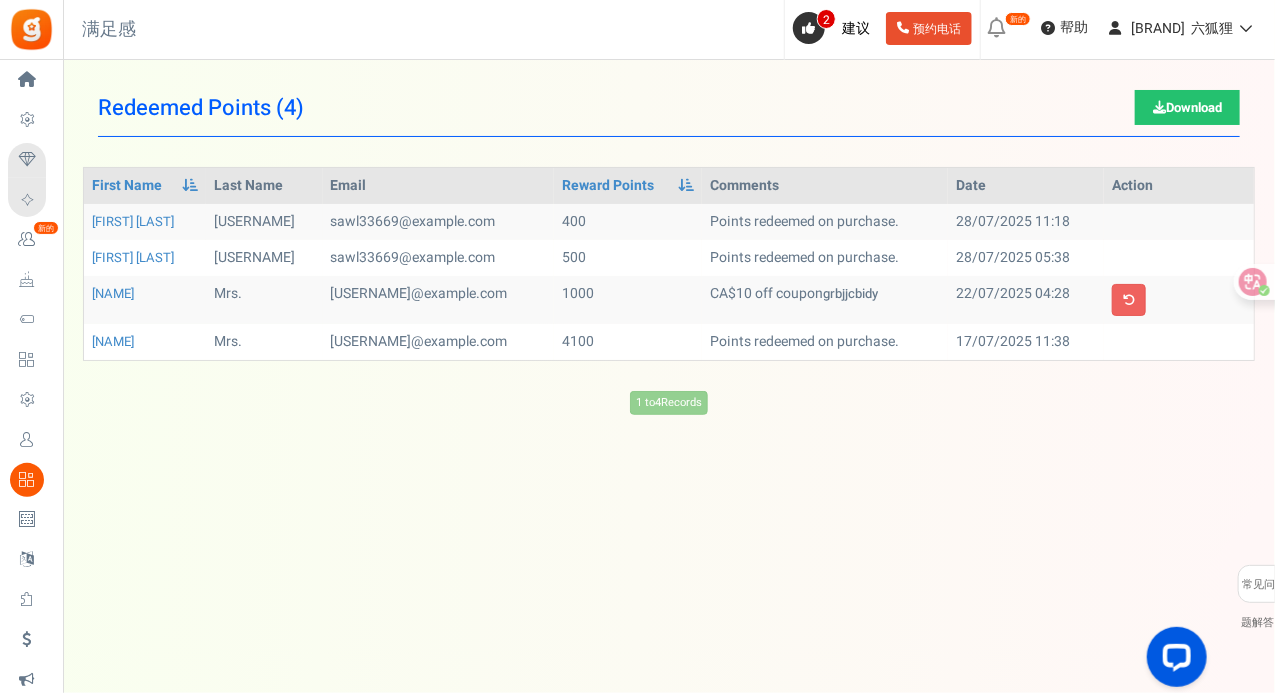 scroll, scrollTop: 0, scrollLeft: 0, axis: both 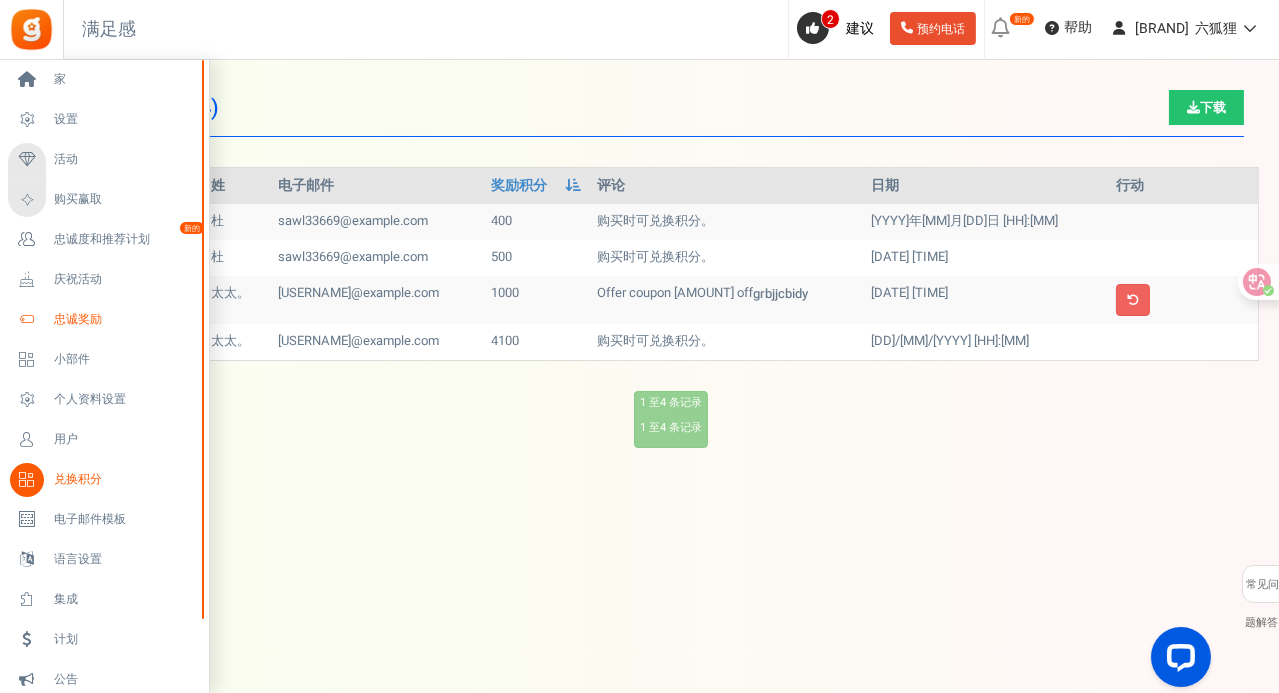 click on "忠诚奖励" at bounding box center [124, 319] 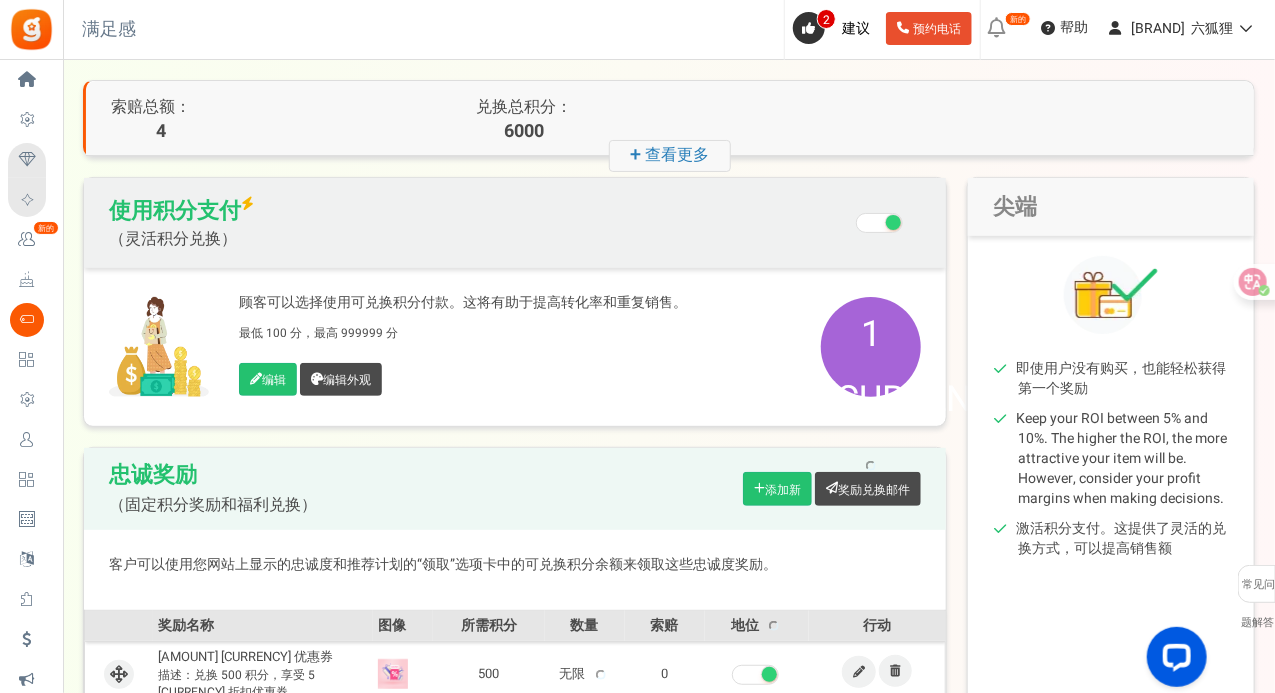 scroll, scrollTop: 100, scrollLeft: 0, axis: vertical 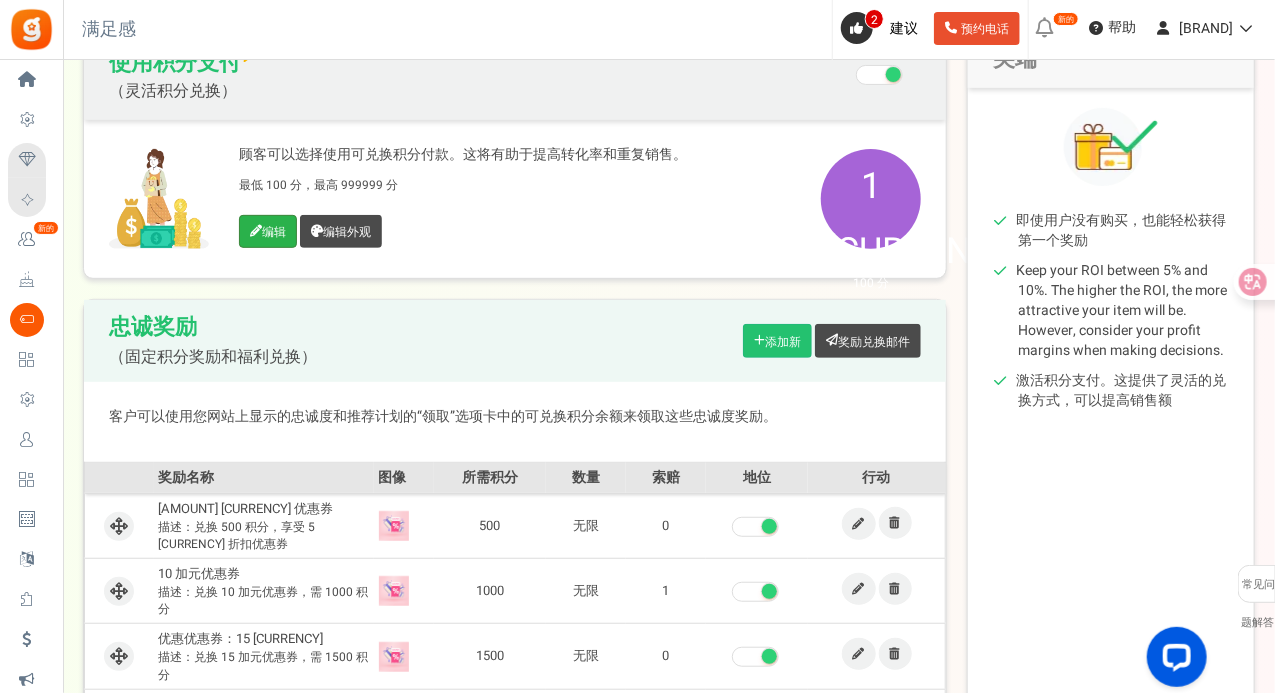 click on "编辑" at bounding box center [274, 232] 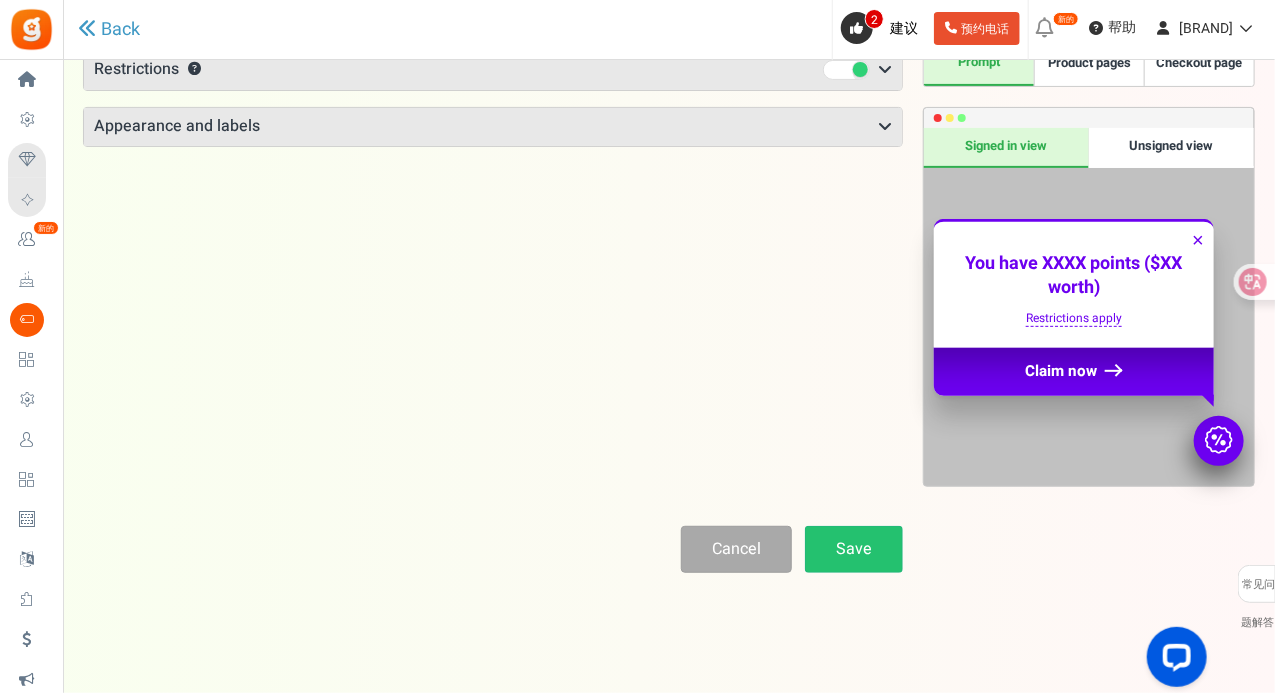 scroll, scrollTop: 0, scrollLeft: 0, axis: both 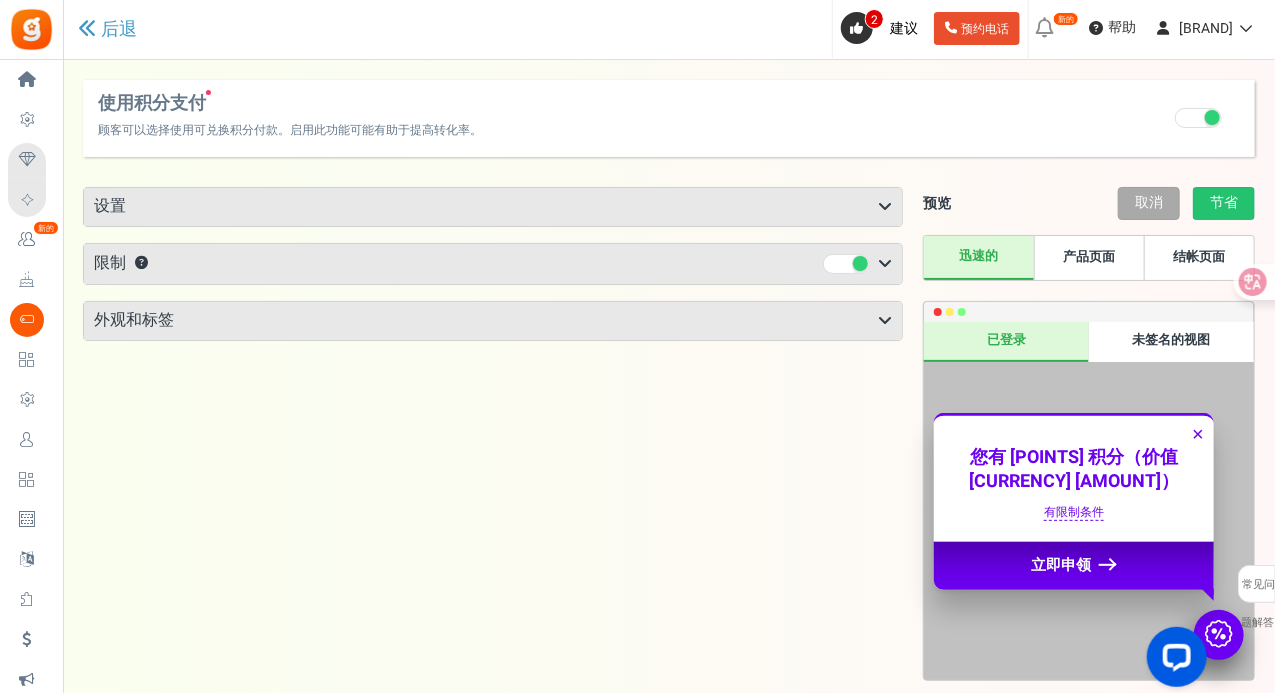 click on "设置" at bounding box center [493, 207] 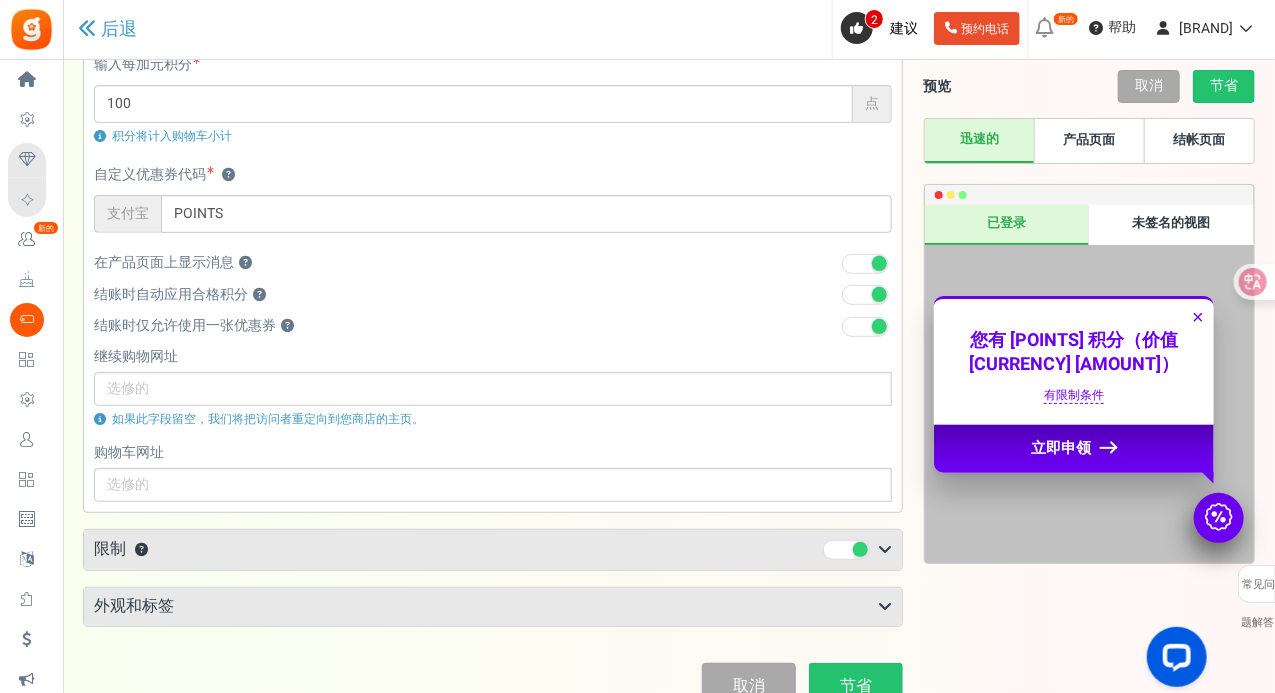 scroll, scrollTop: 200, scrollLeft: 0, axis: vertical 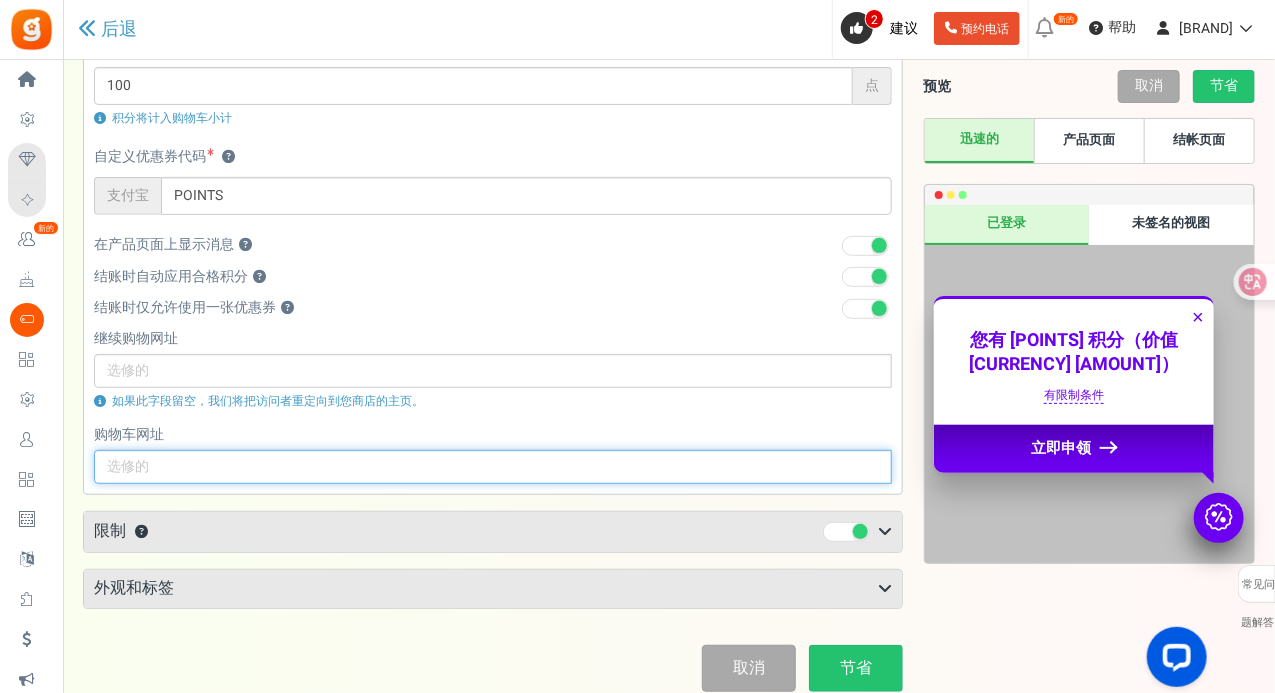 click at bounding box center (493, 467) 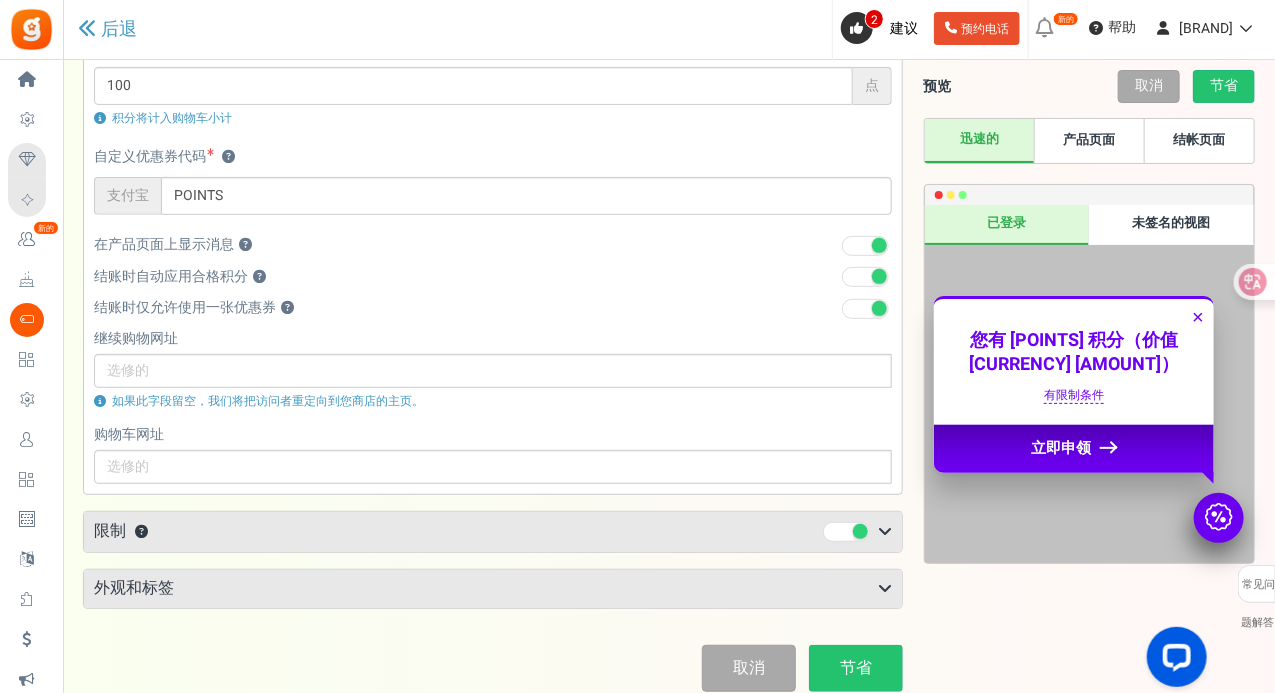 click on "限制
？" at bounding box center (493, 532) 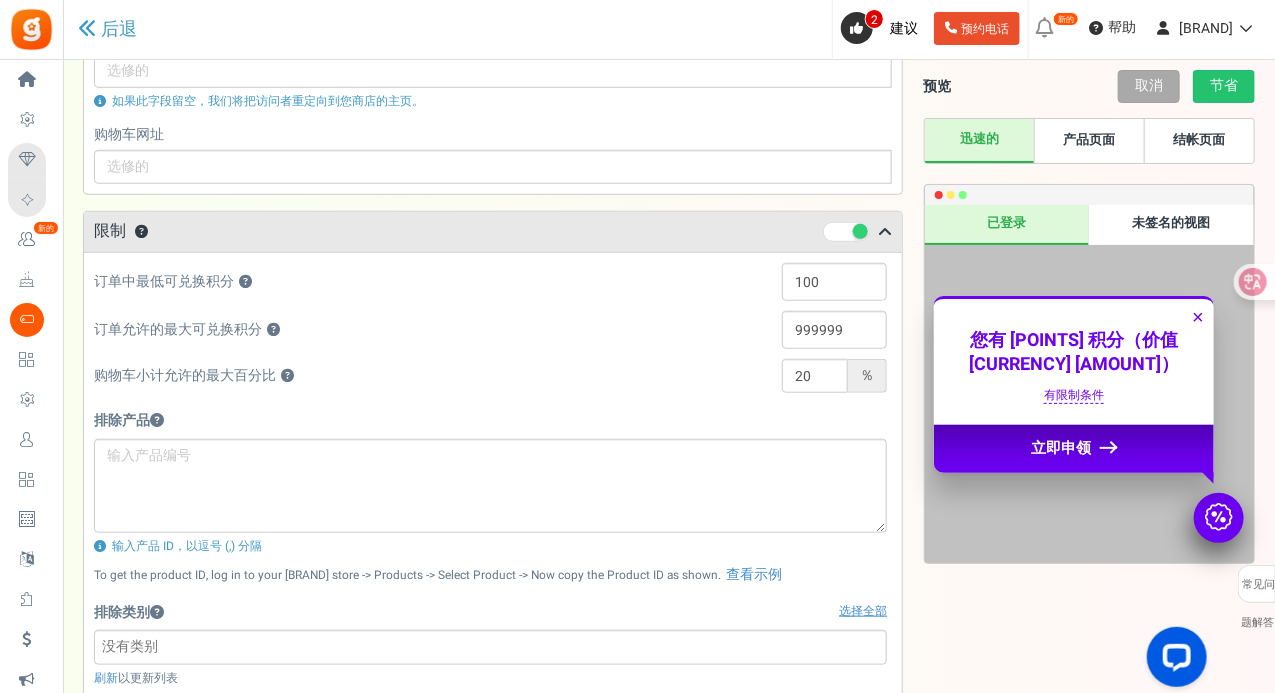 scroll, scrollTop: 763, scrollLeft: 0, axis: vertical 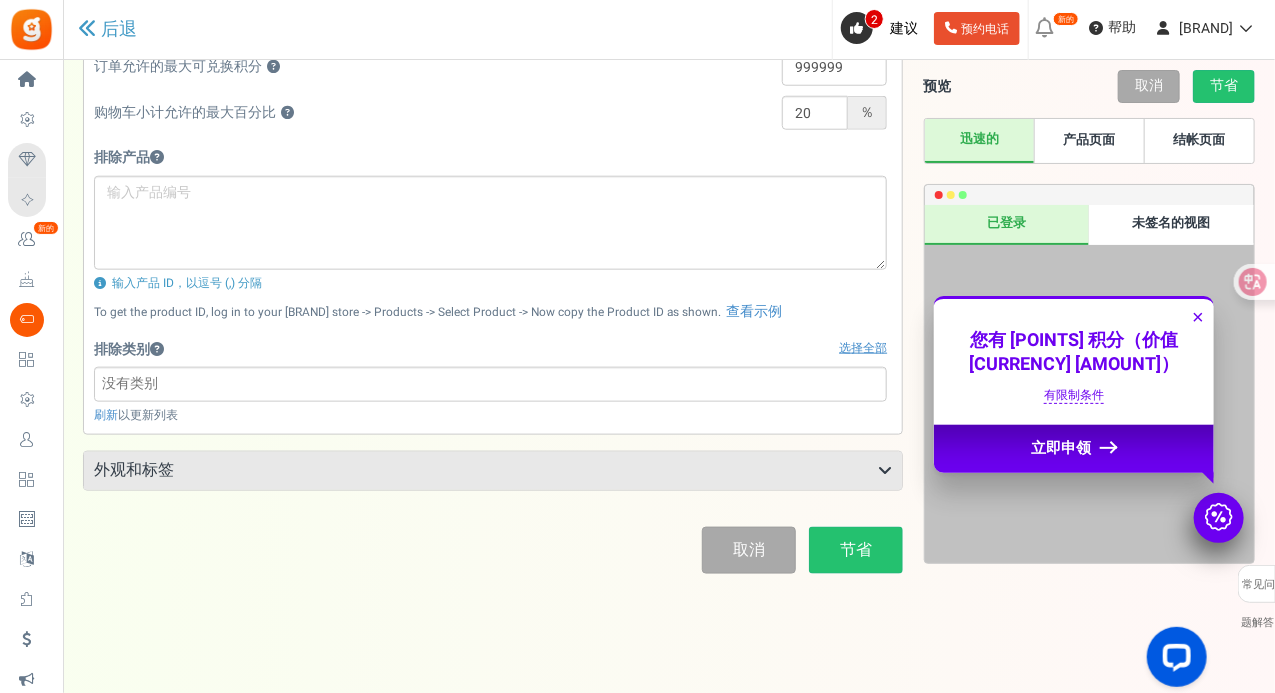 click on "外观和标签" at bounding box center (493, 471) 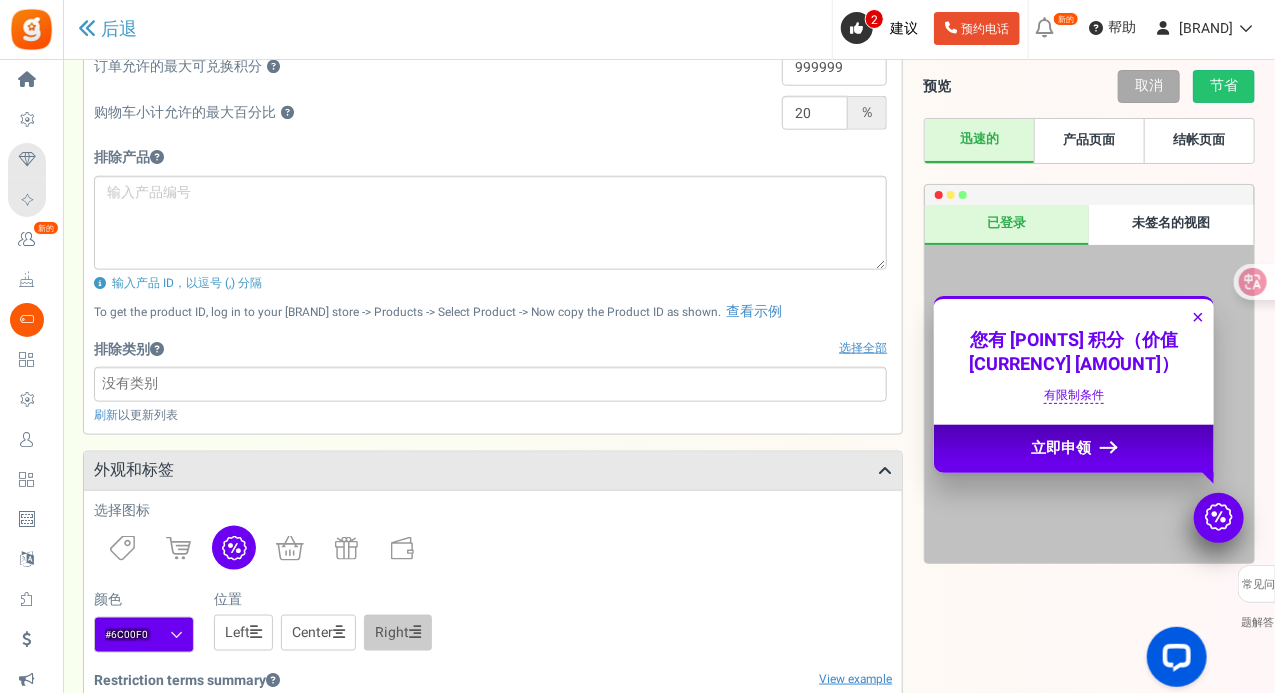 click on "外观和标签" at bounding box center (493, 471) 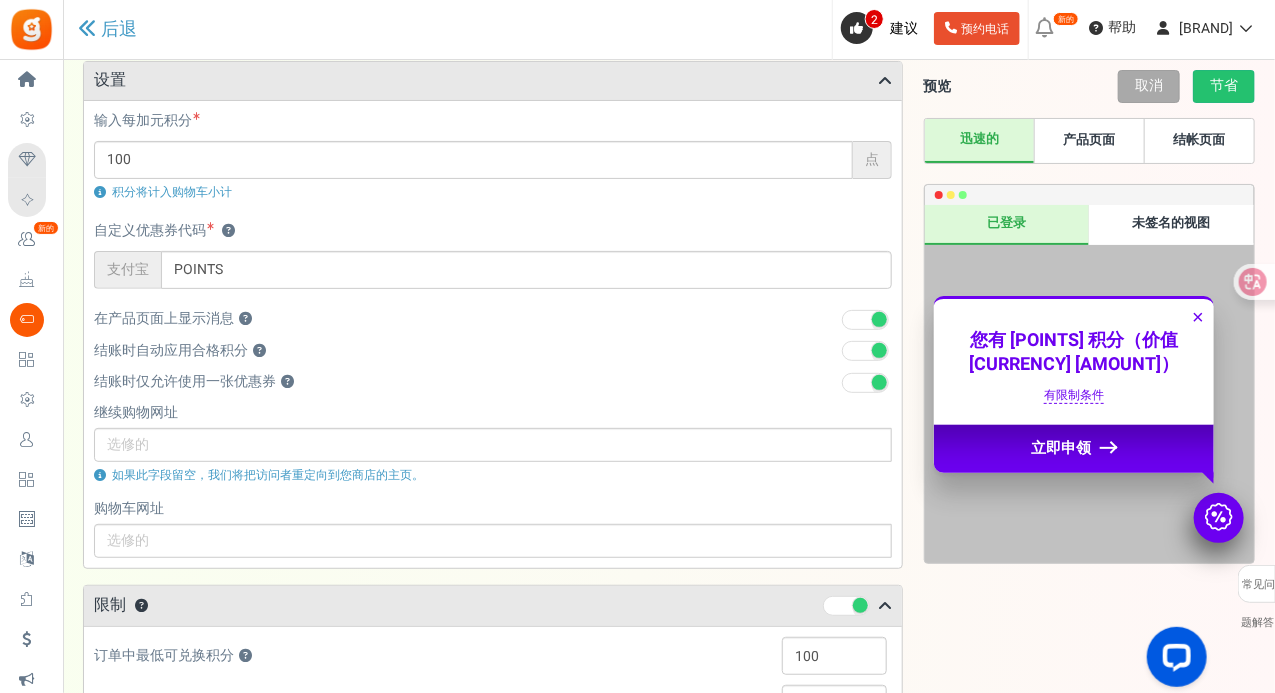 scroll, scrollTop: 0, scrollLeft: 0, axis: both 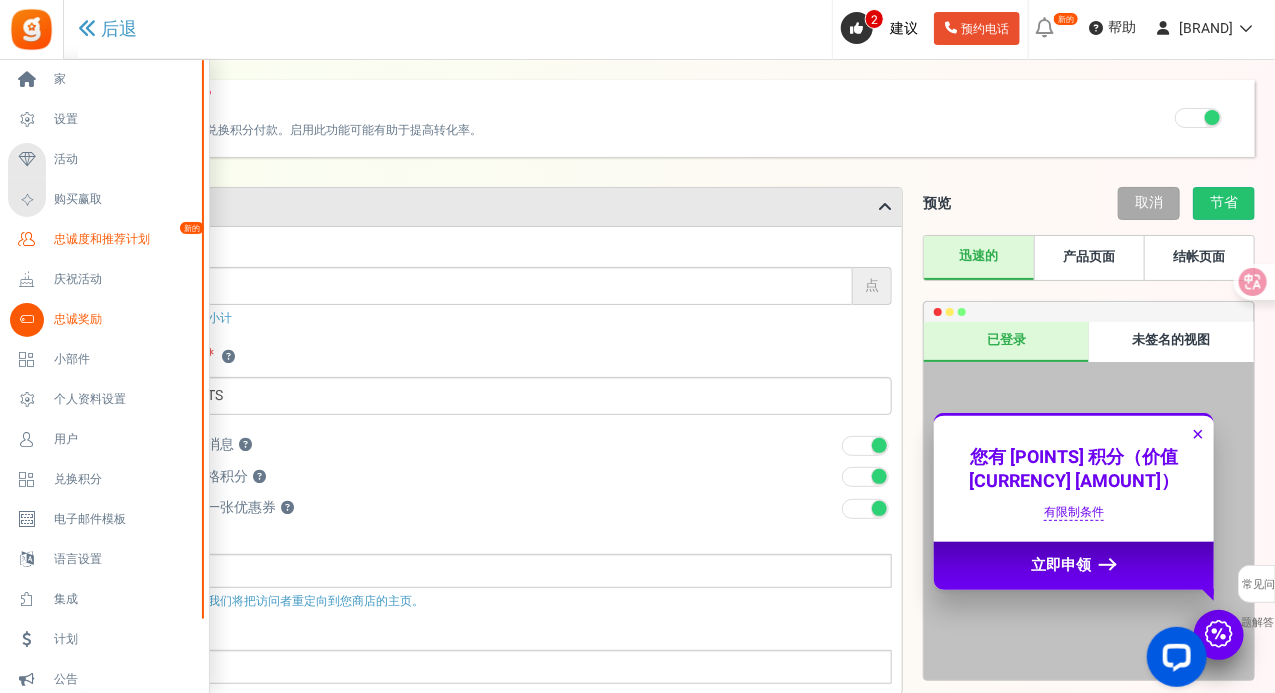 click on "忠诚度和推荐计划" at bounding box center (102, 239) 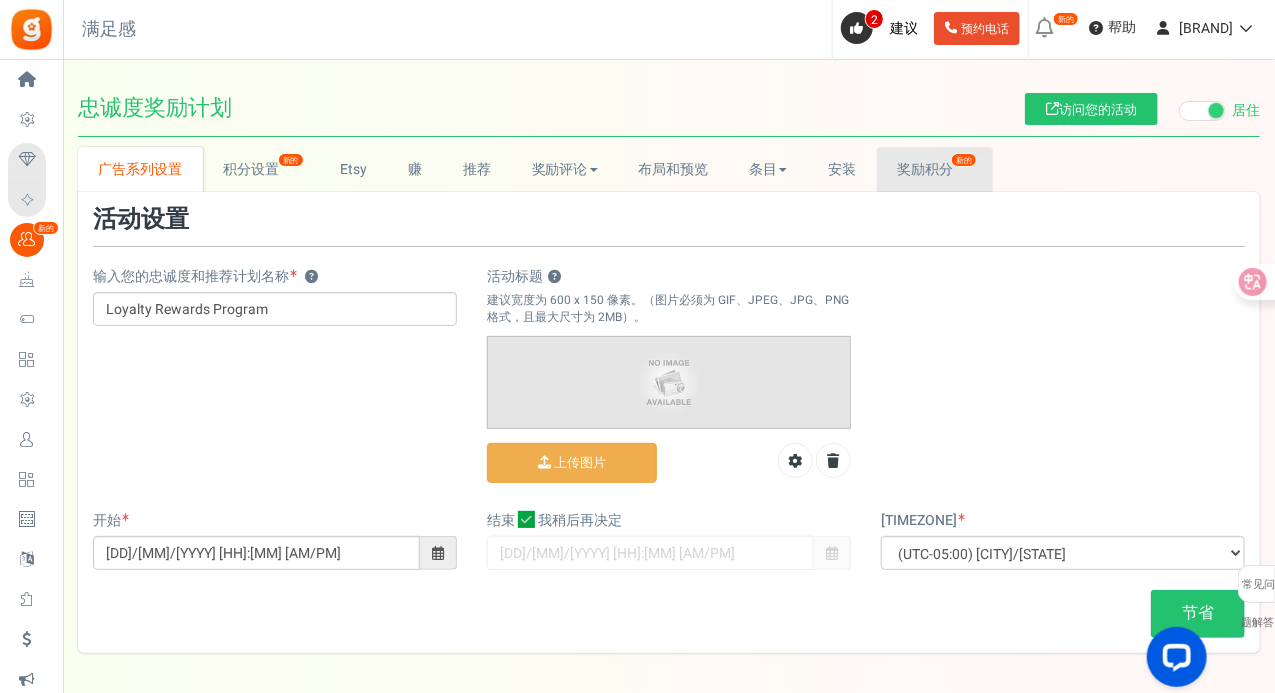 click on "奖励积分" at bounding box center [925, 169] 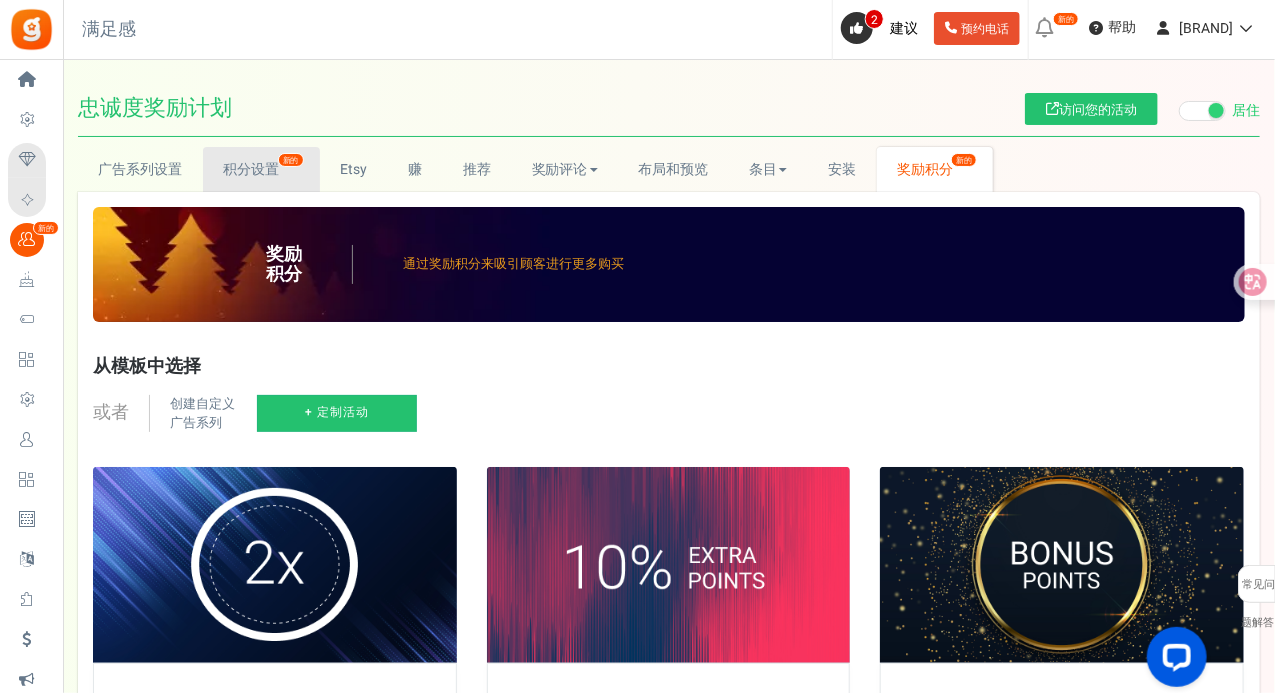 click on "积分设置
新的" at bounding box center (261, 169) 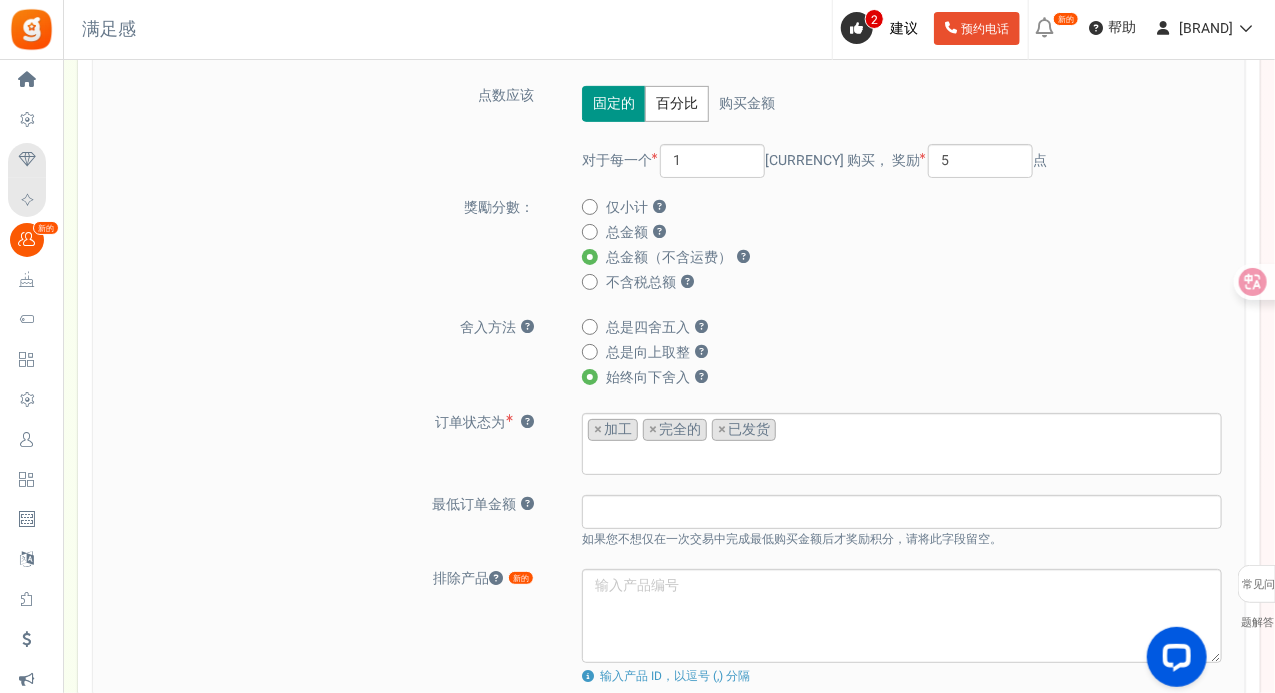 scroll, scrollTop: 300, scrollLeft: 0, axis: vertical 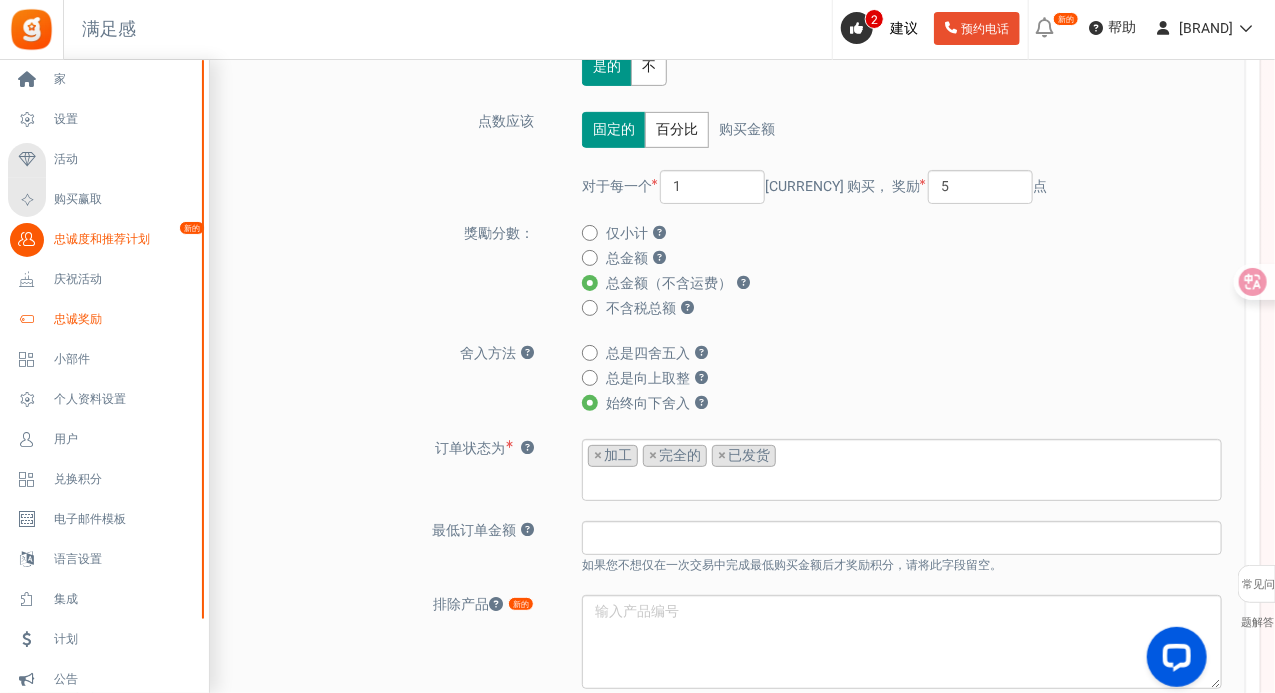 click on "忠诚奖励" at bounding box center (78, 319) 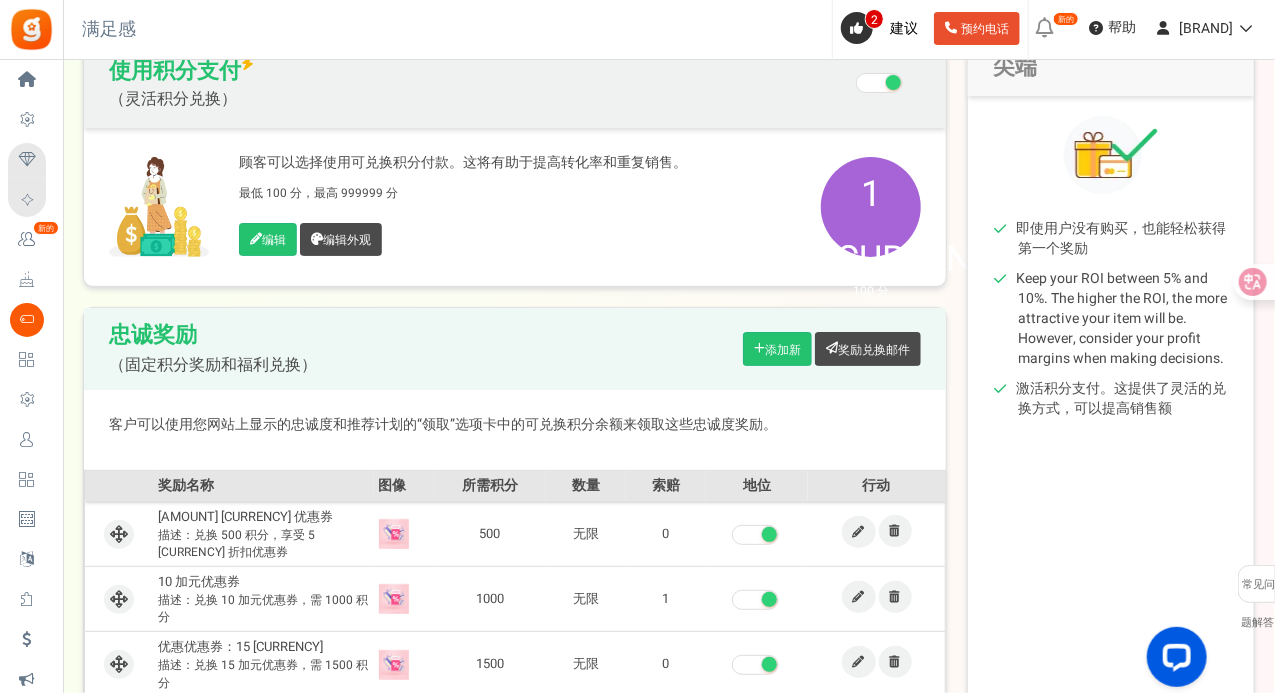 scroll, scrollTop: 300, scrollLeft: 0, axis: vertical 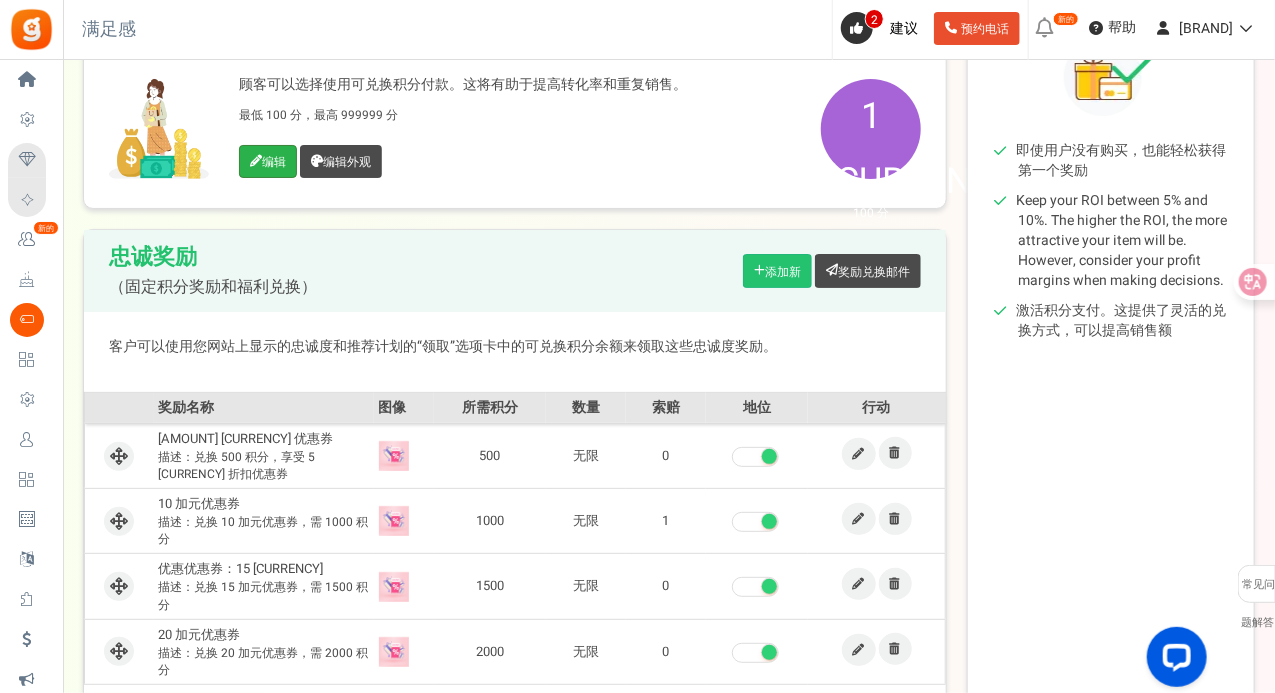 click on "编辑" at bounding box center (268, 161) 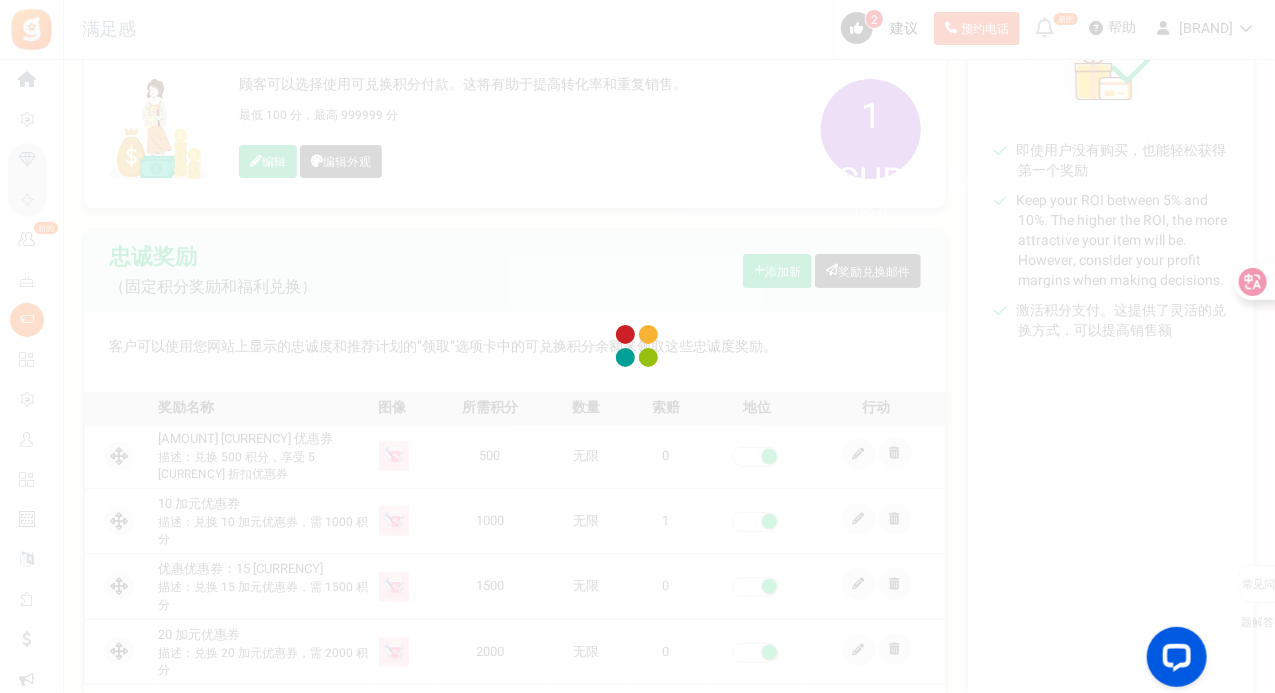 scroll, scrollTop: 0, scrollLeft: 0, axis: both 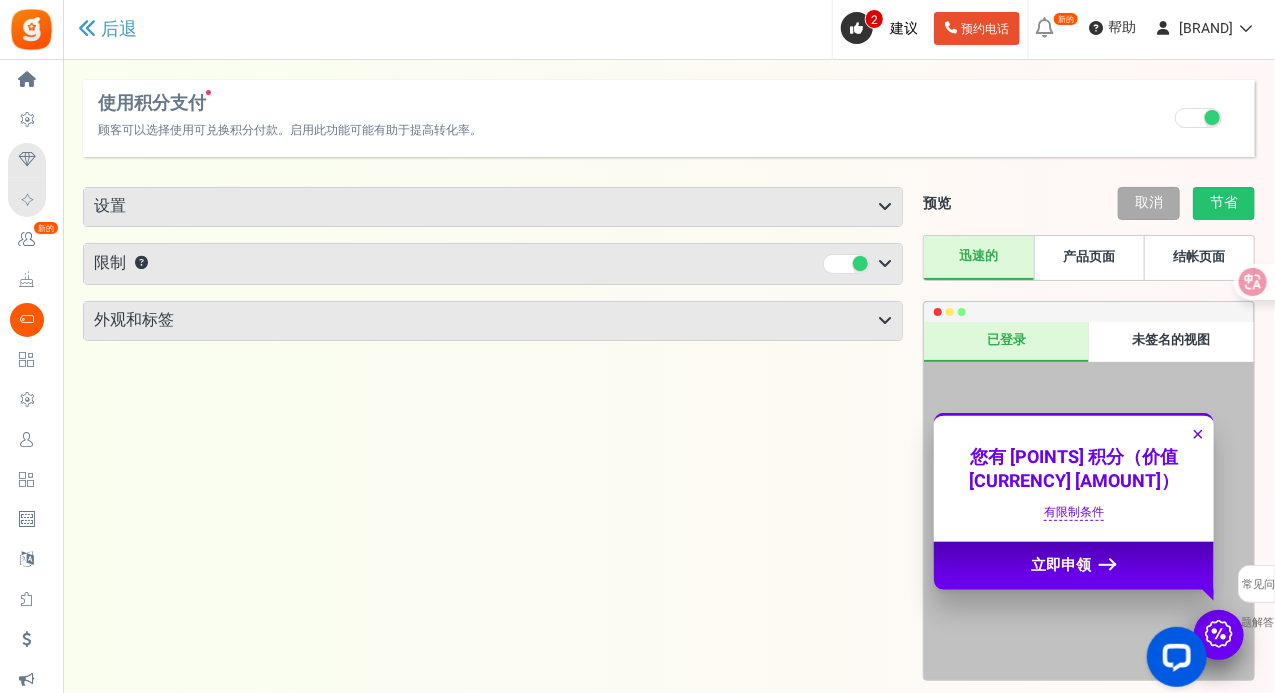 click on "设置" at bounding box center (493, 207) 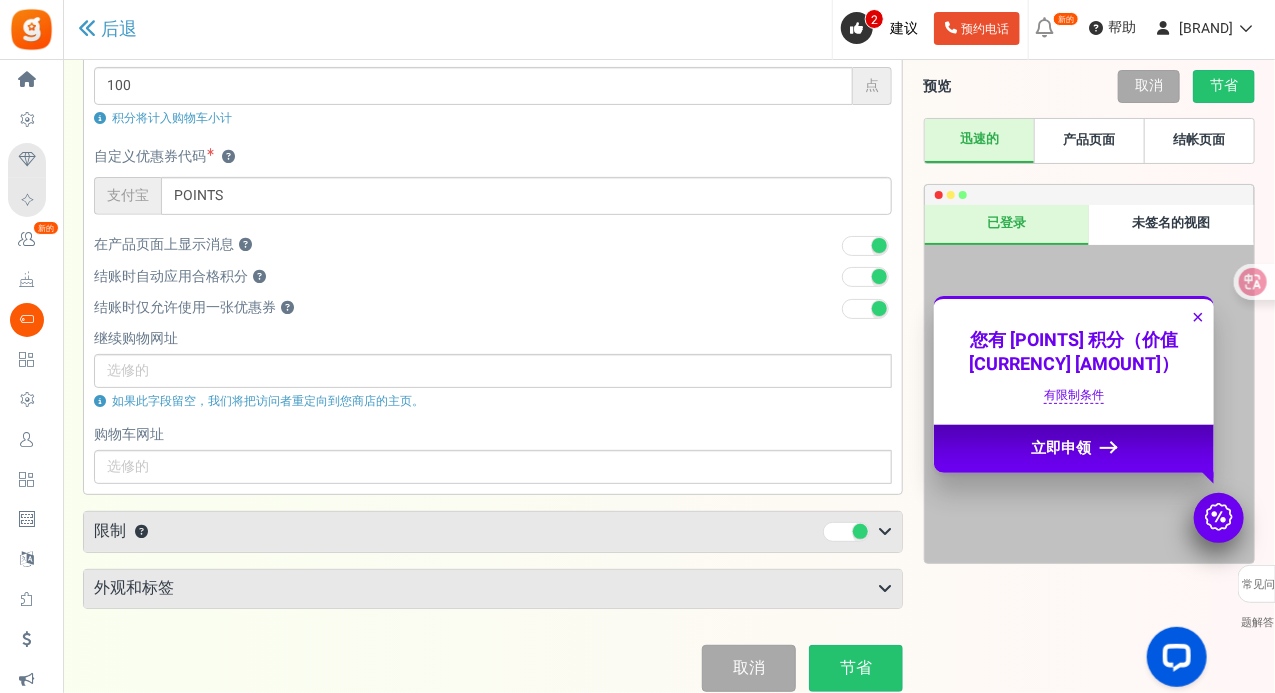 scroll, scrollTop: 320, scrollLeft: 0, axis: vertical 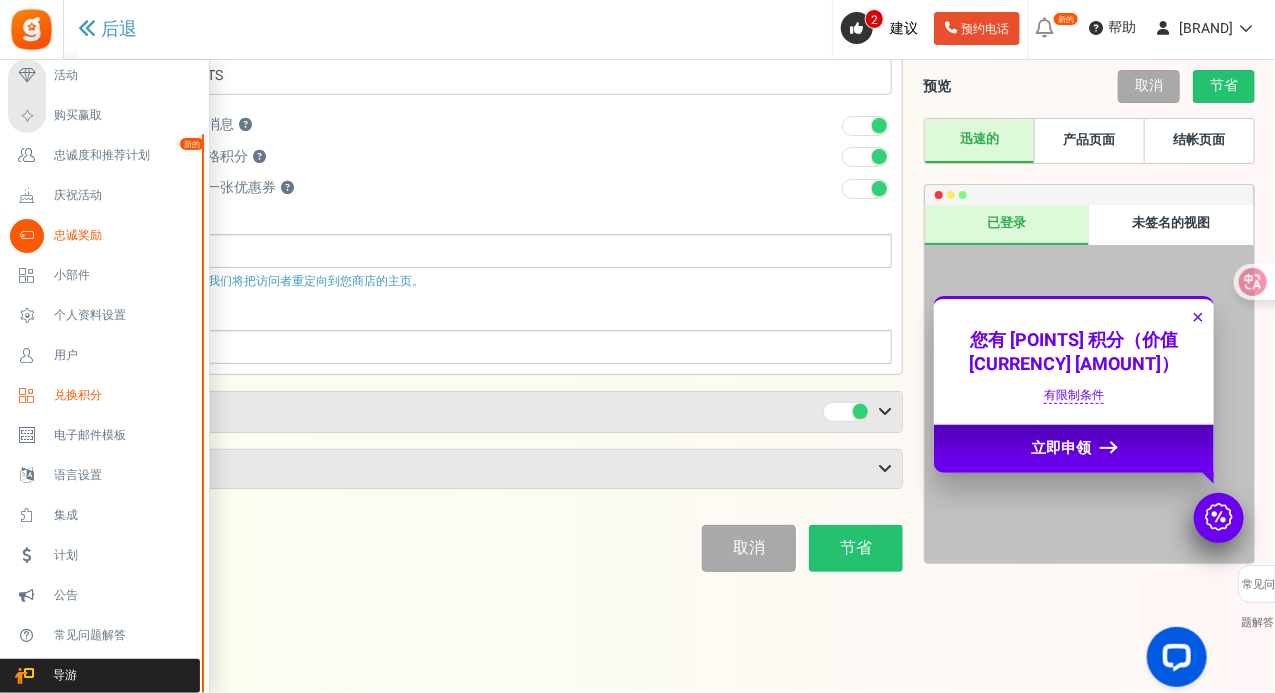 click on "兑换积分" at bounding box center (78, 395) 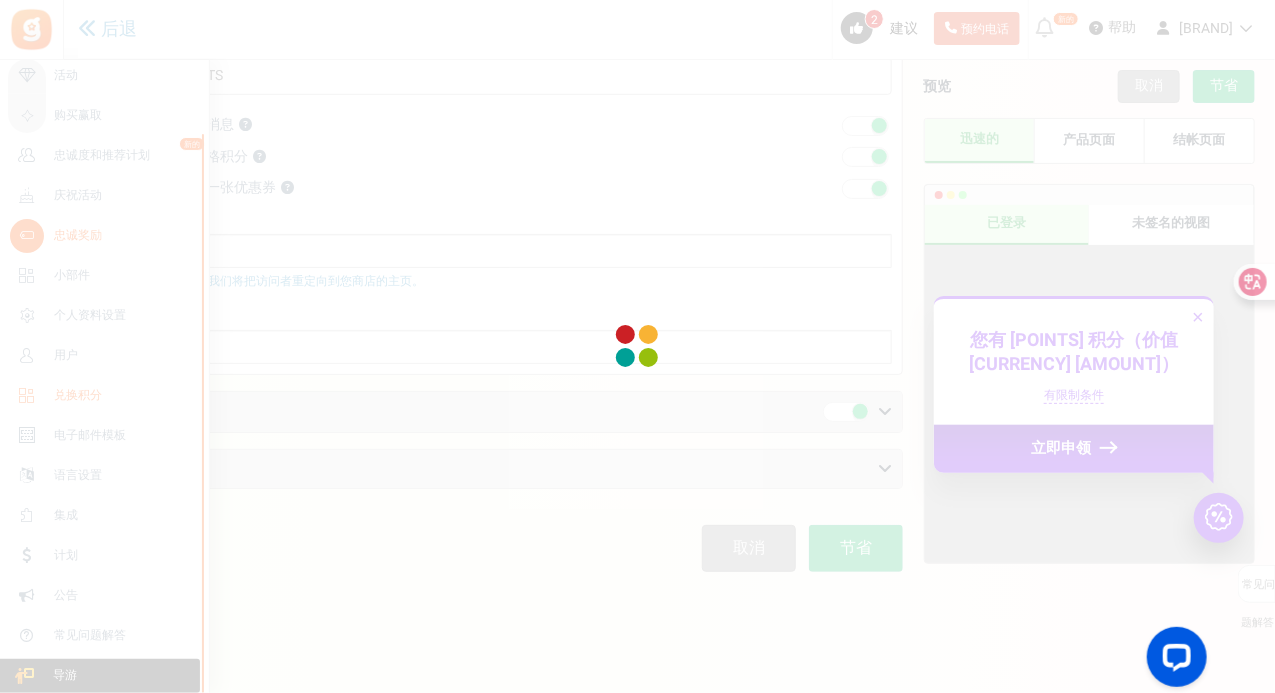 scroll, scrollTop: 0, scrollLeft: 0, axis: both 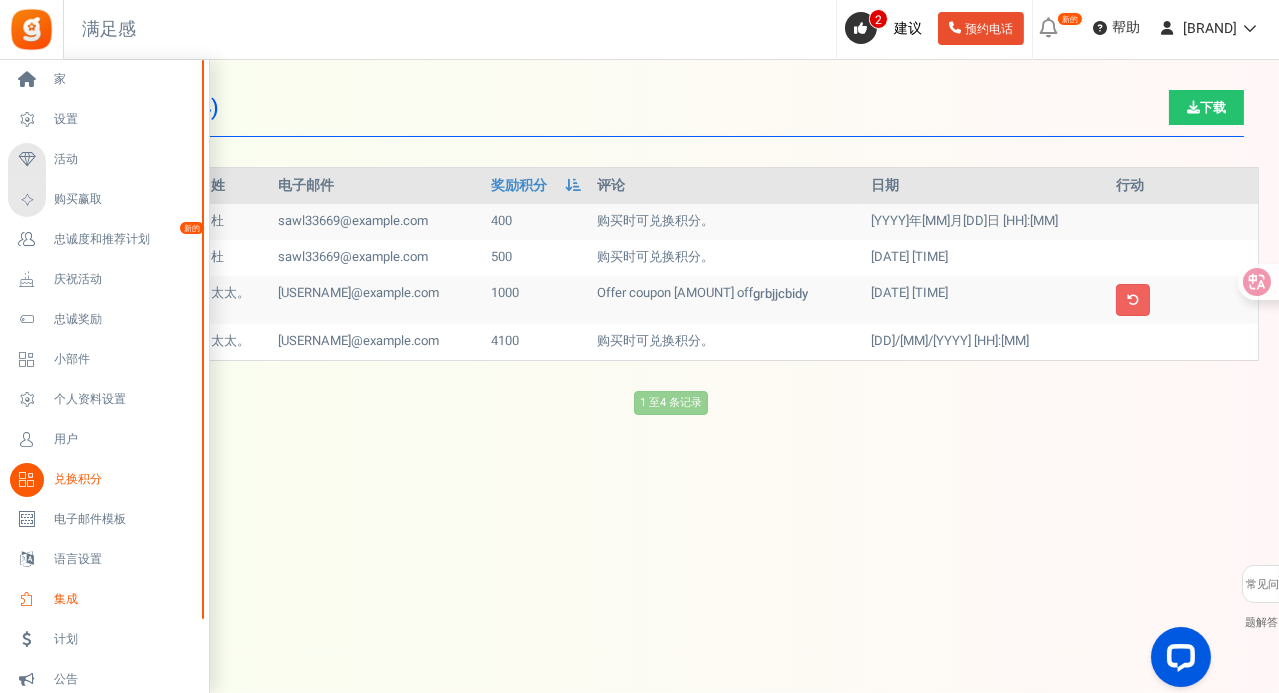 click on "集成" at bounding box center [104, 600] 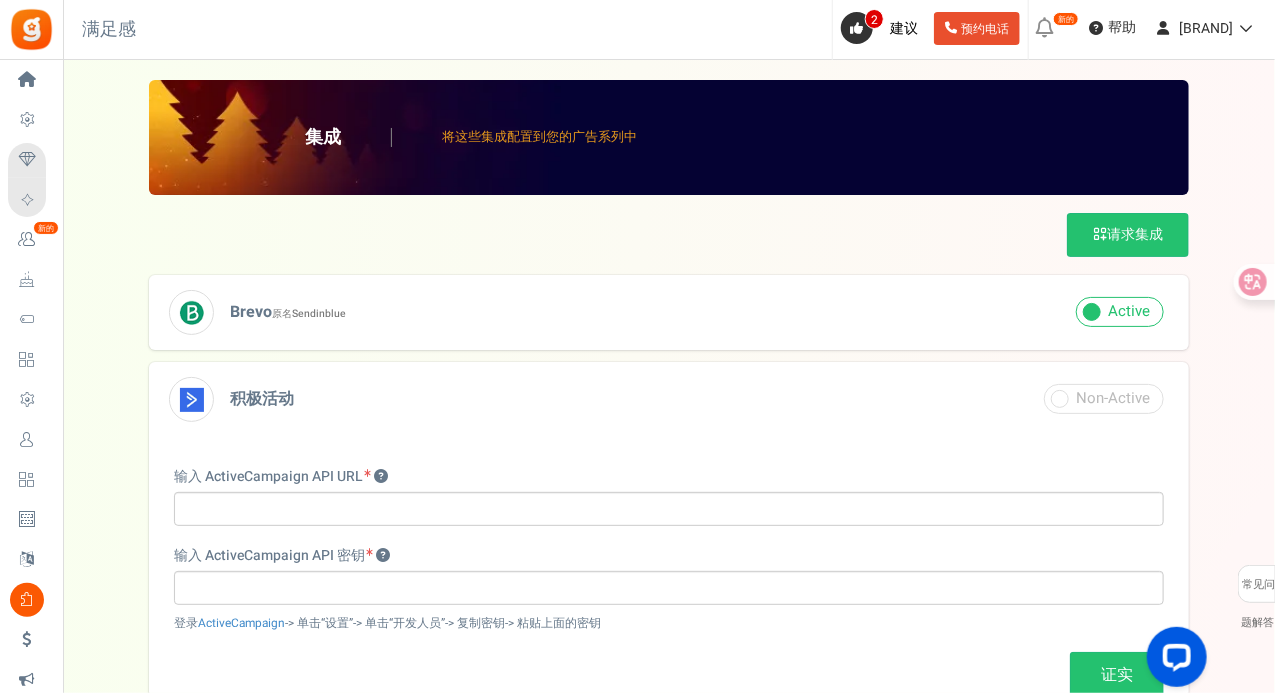 click on "[BRAND] formerly Sendinblue" at bounding box center (669, 312) 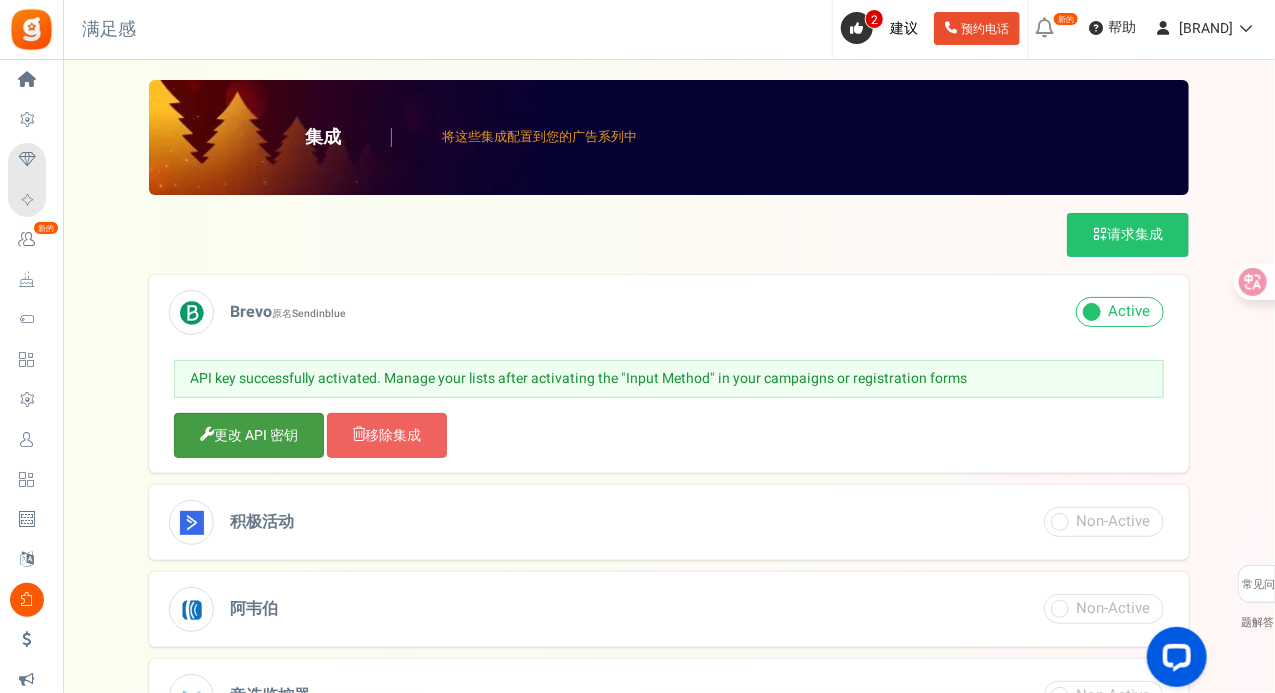 click on "更改 API 密钥" at bounding box center [249, 435] 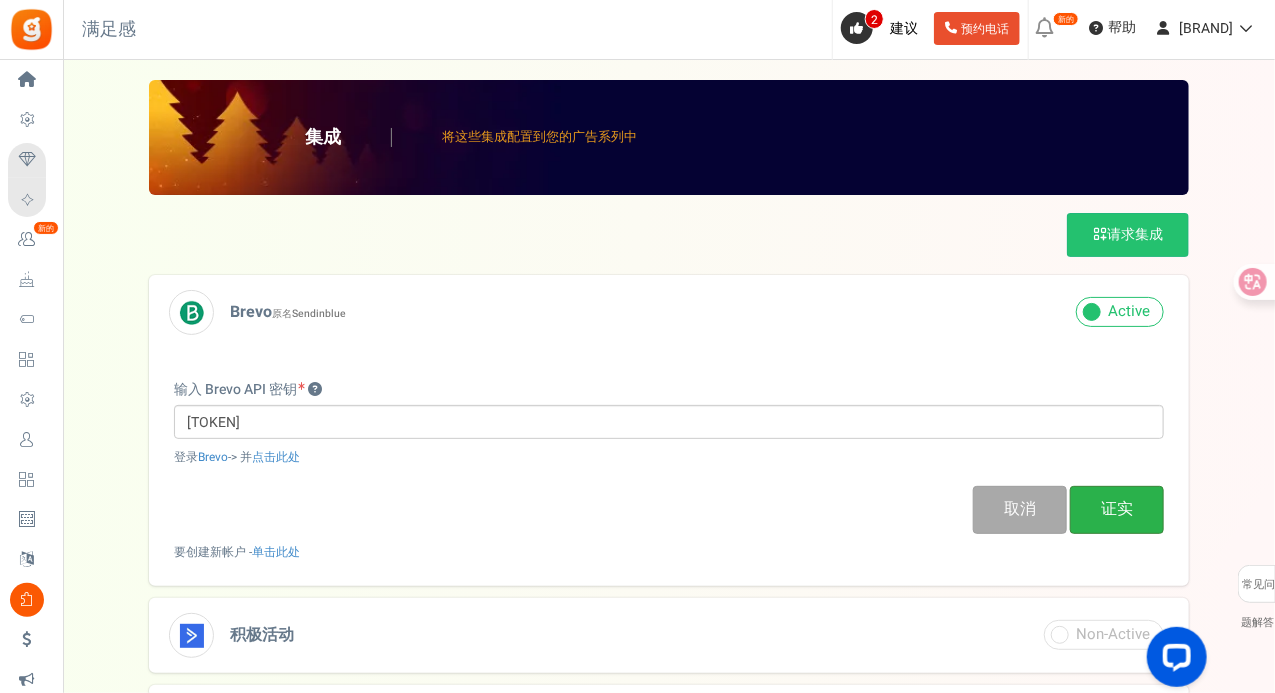 click on "证实" at bounding box center (1117, 509) 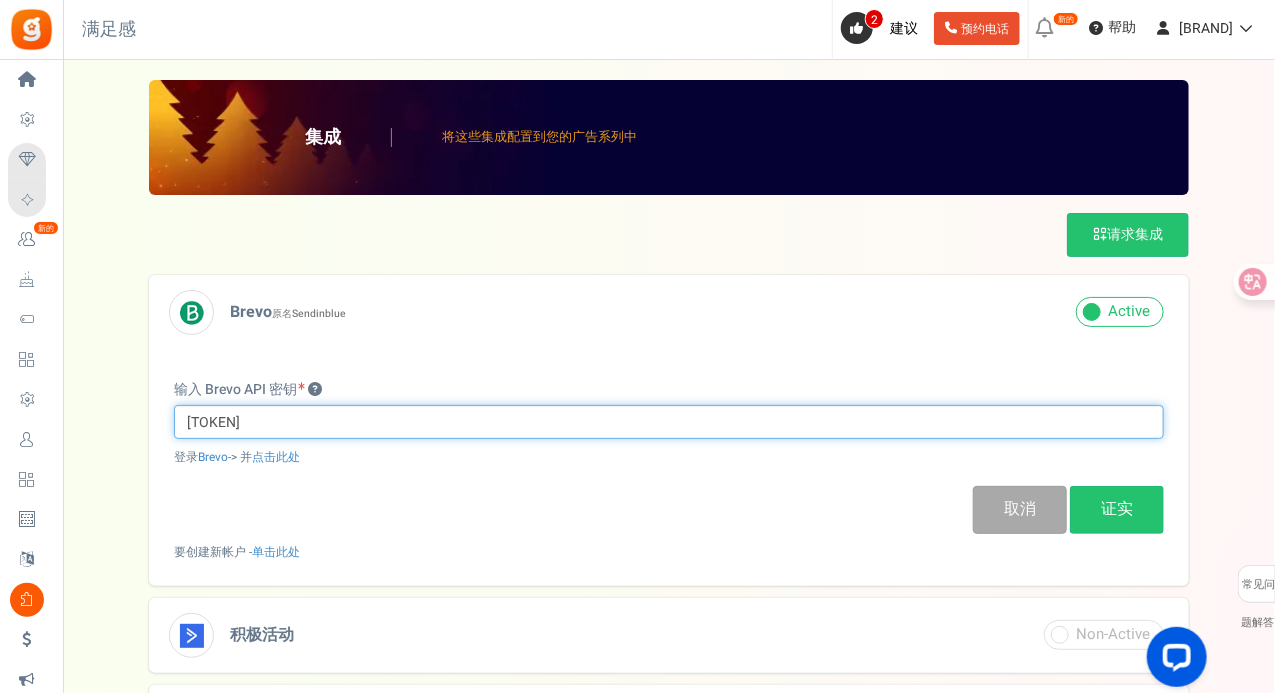 click on "[TOKEN]" at bounding box center (669, 422) 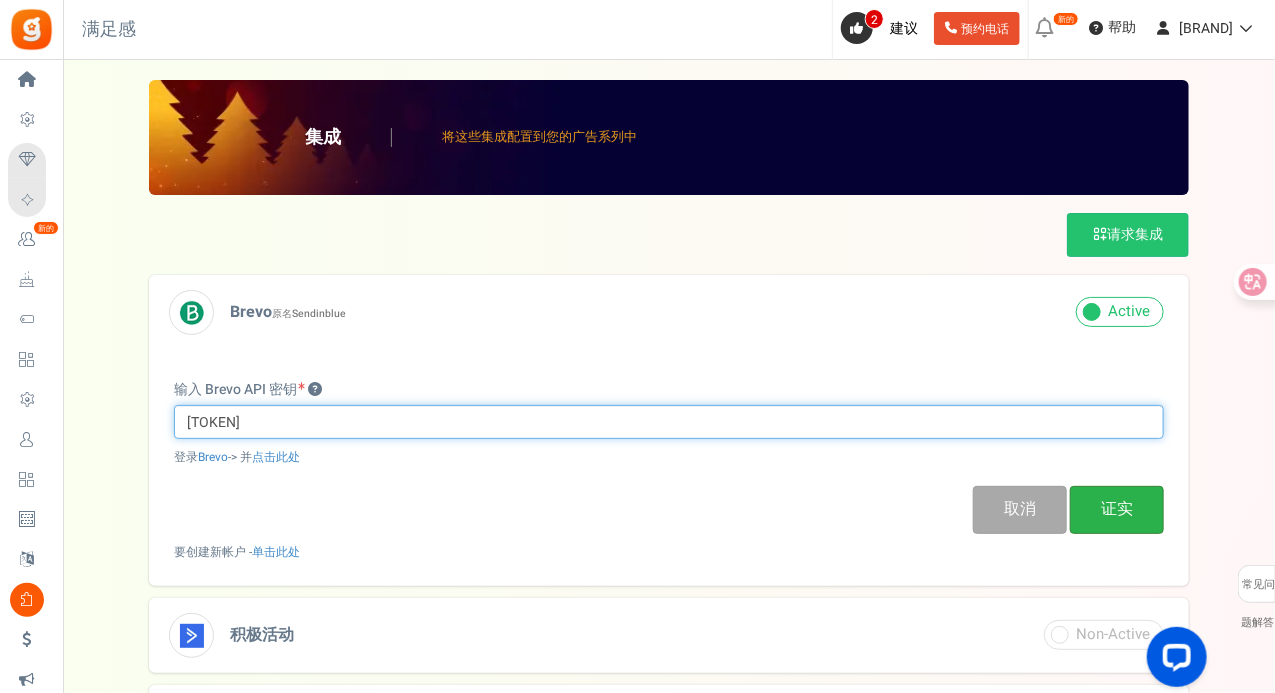 type on "[TOKEN]" 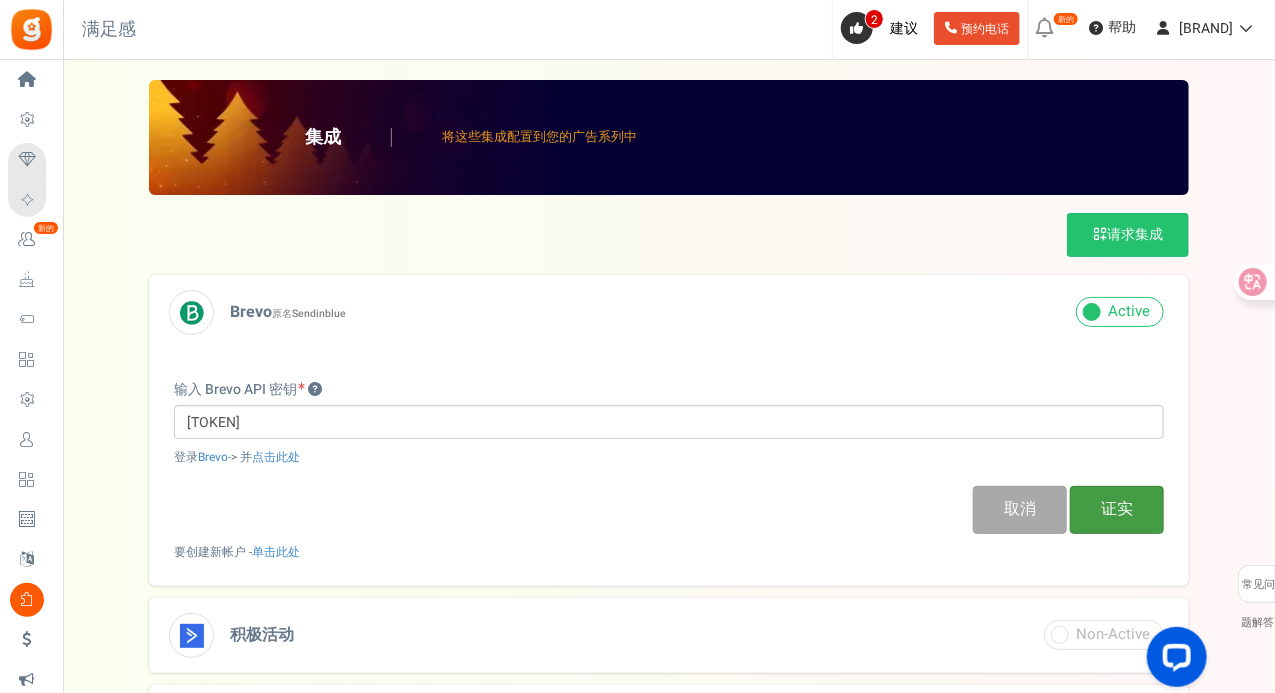 click on "证实" at bounding box center (1117, 510) 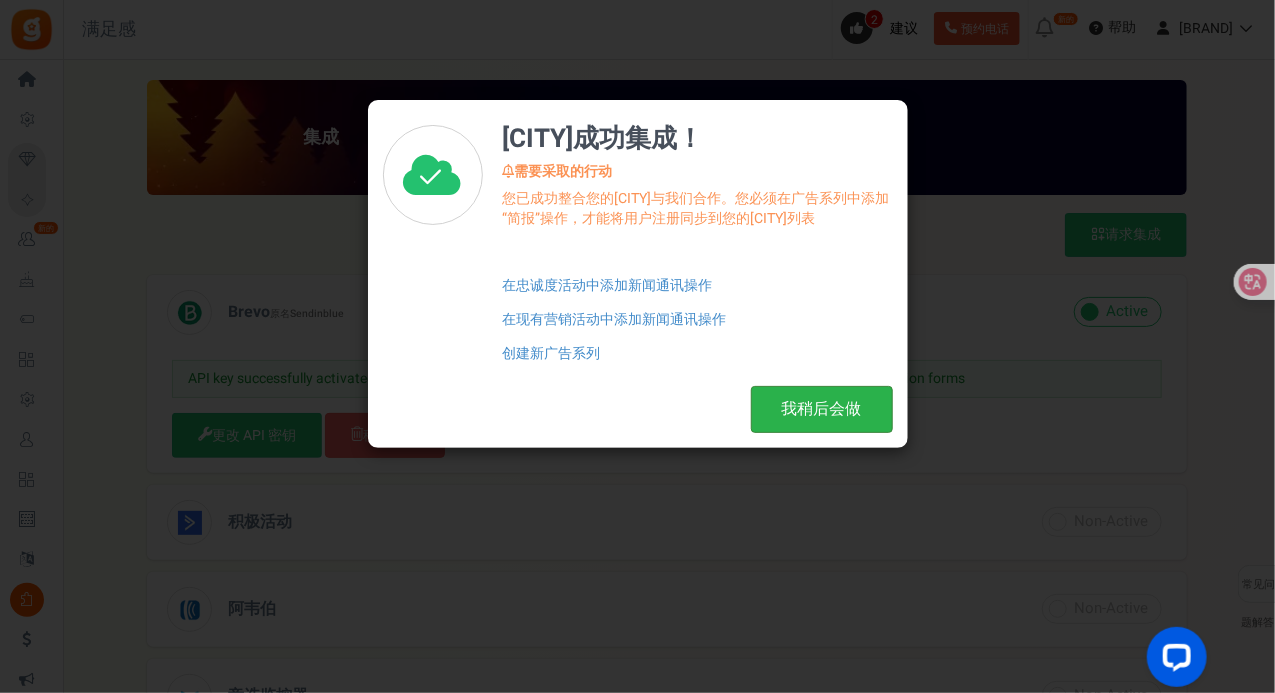 click on "我稍后会做" at bounding box center [822, 409] 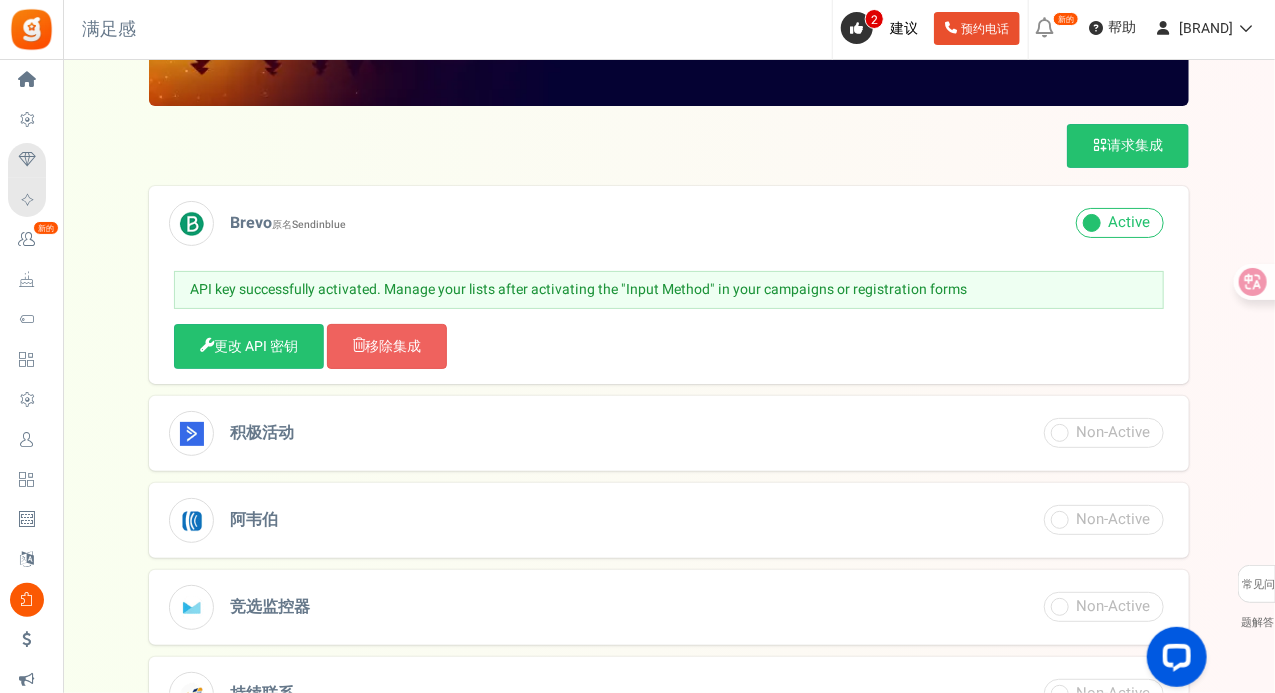 scroll, scrollTop: 200, scrollLeft: 0, axis: vertical 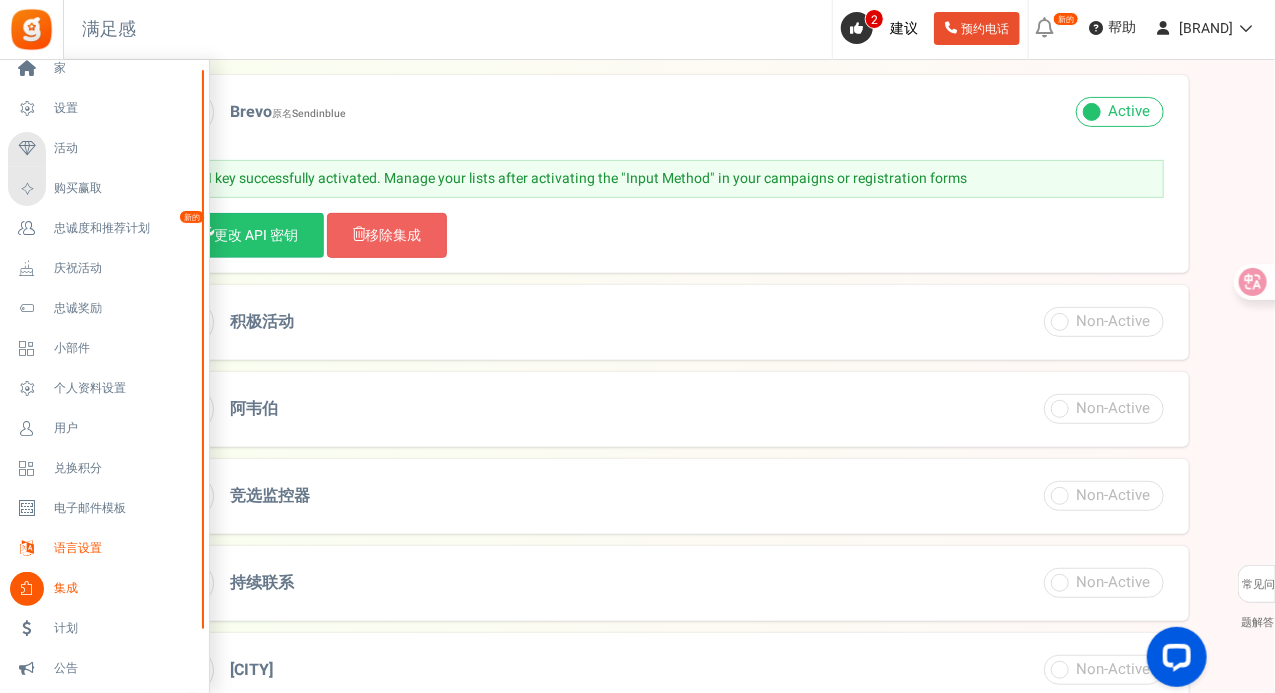 click on "家
设置
活动
购买赢取
忠诚度和推荐计划   新的
庆祝活动
忠诚奖励
小部件
个人资料设置
用户
兑换积分
取消订阅者
电子邮件模板
语言设置
集成
计划
发送邀请
团体
公告
常见问题解答
导游" at bounding box center (104, 407) 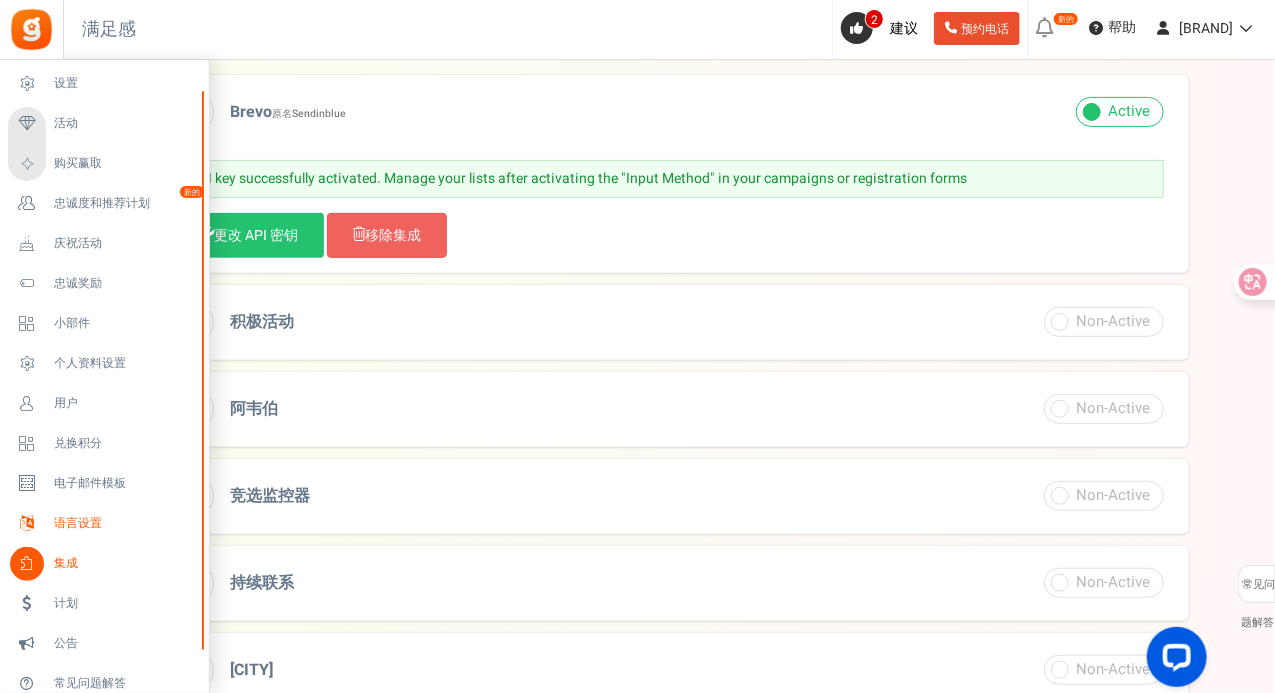 click on "语言设置" at bounding box center (78, 523) 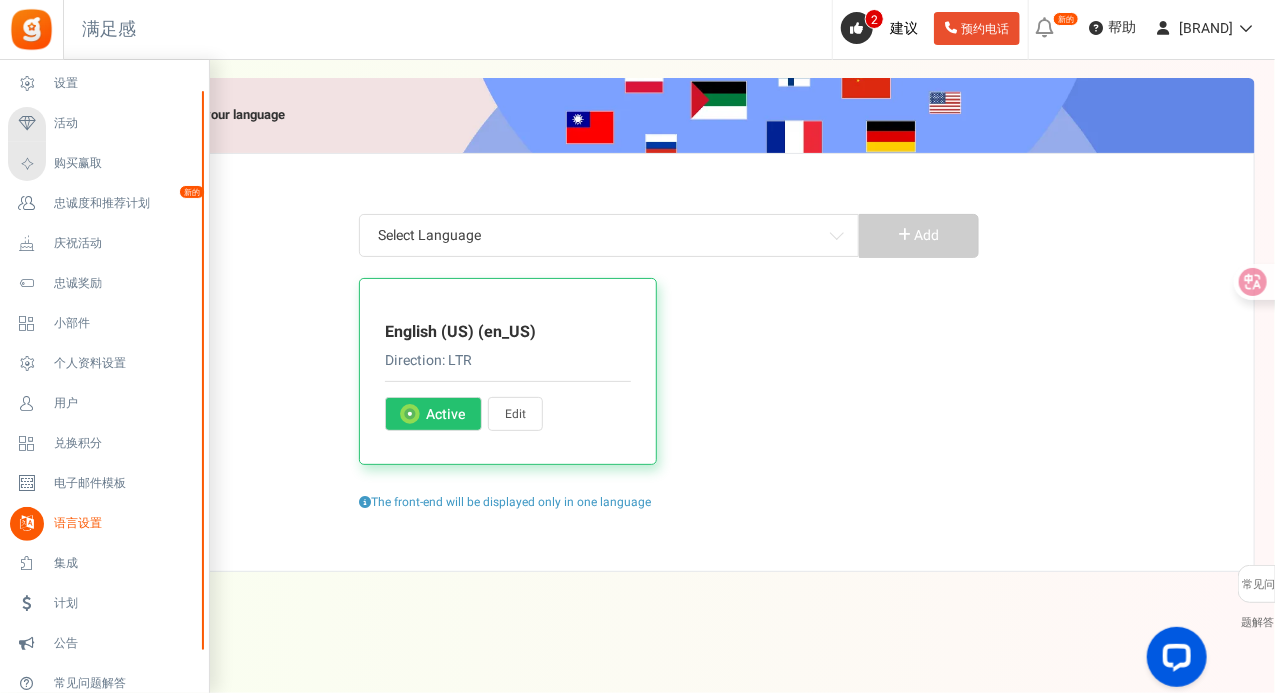 scroll, scrollTop: 0, scrollLeft: 0, axis: both 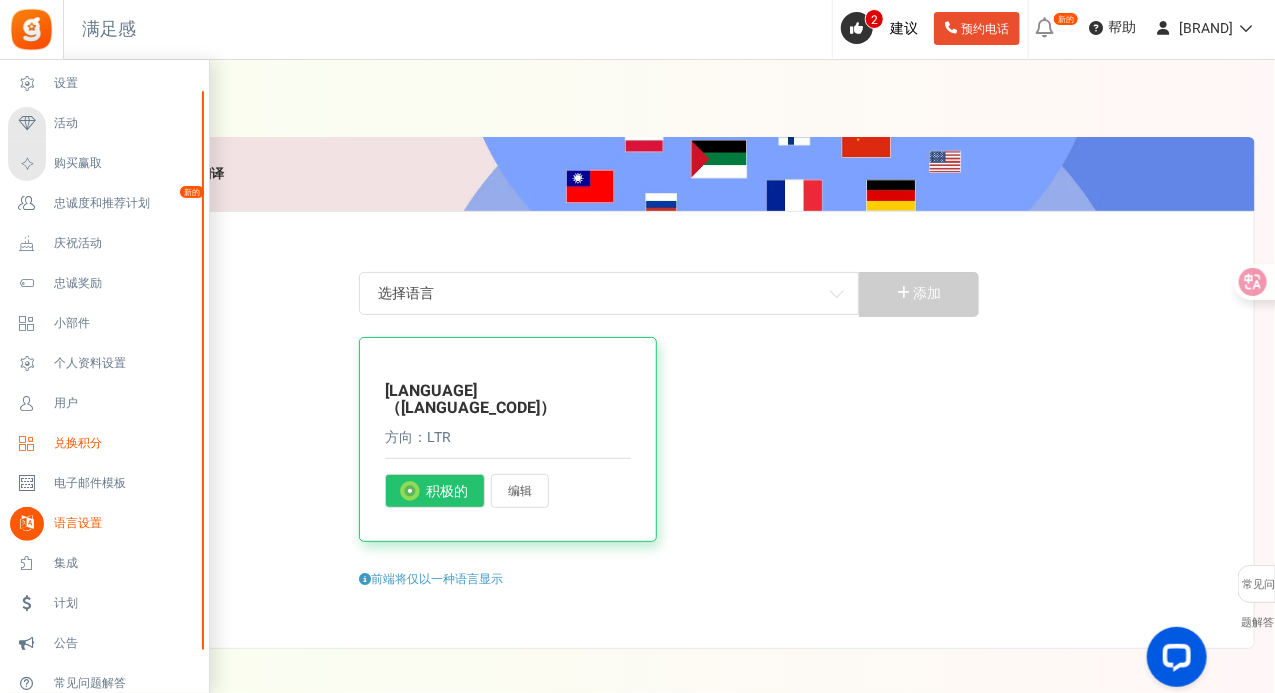 click on "兑换积分" at bounding box center (78, 443) 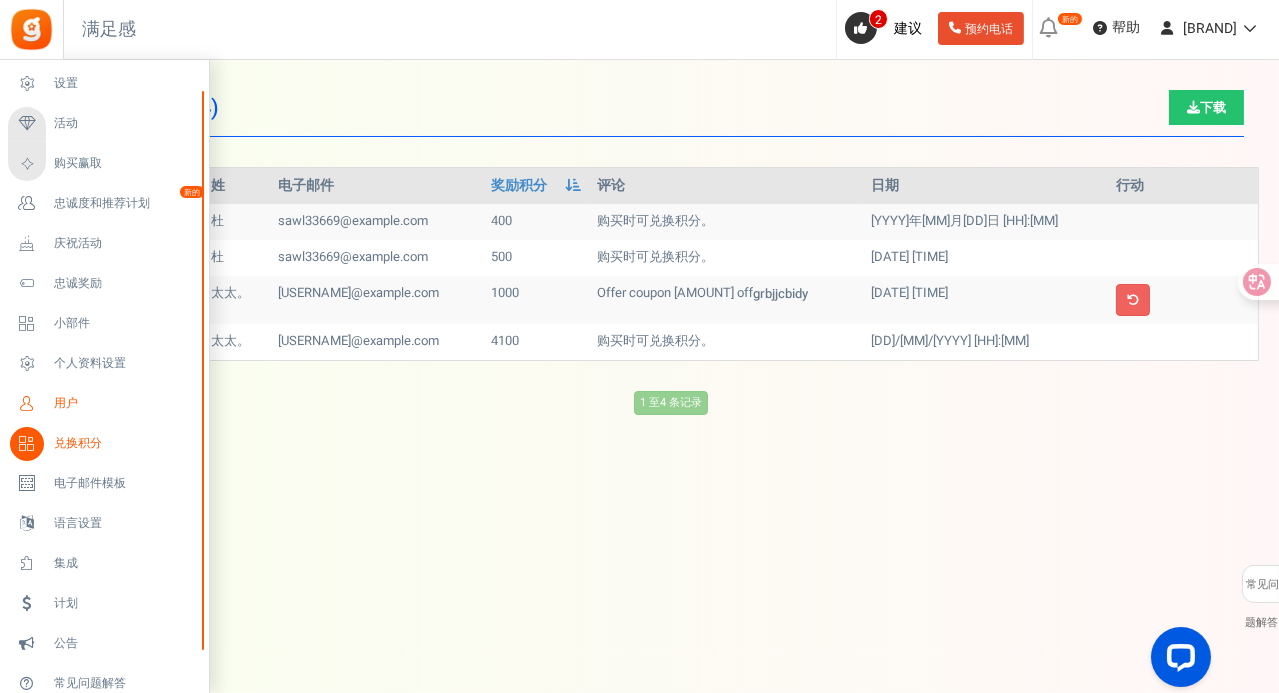 click on "用户" at bounding box center (124, 403) 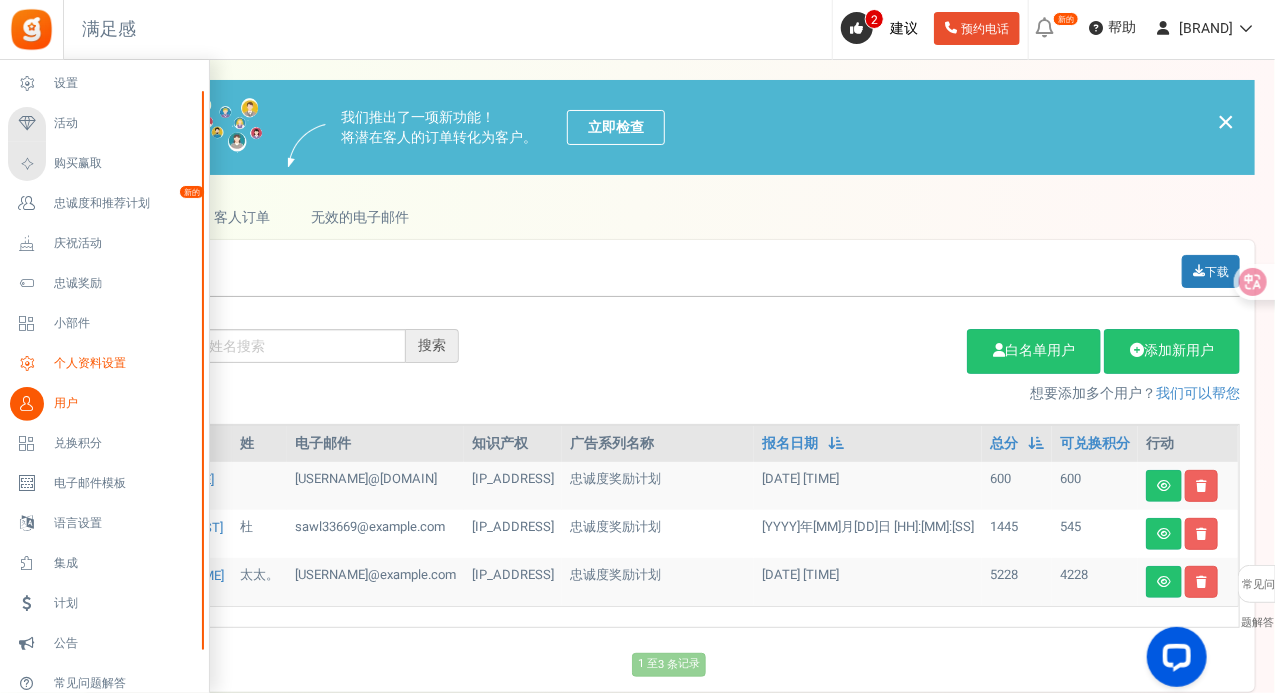 click on "个人资料设置" at bounding box center [90, 363] 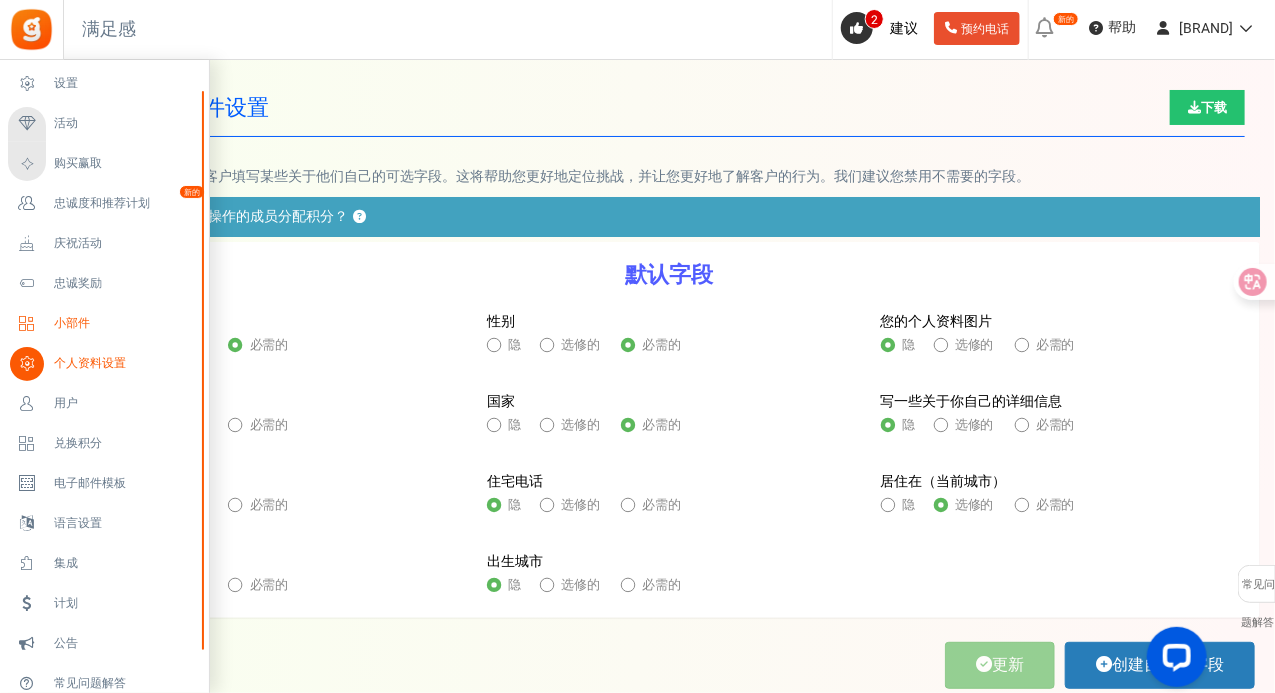 click on "小部件" at bounding box center [124, 323] 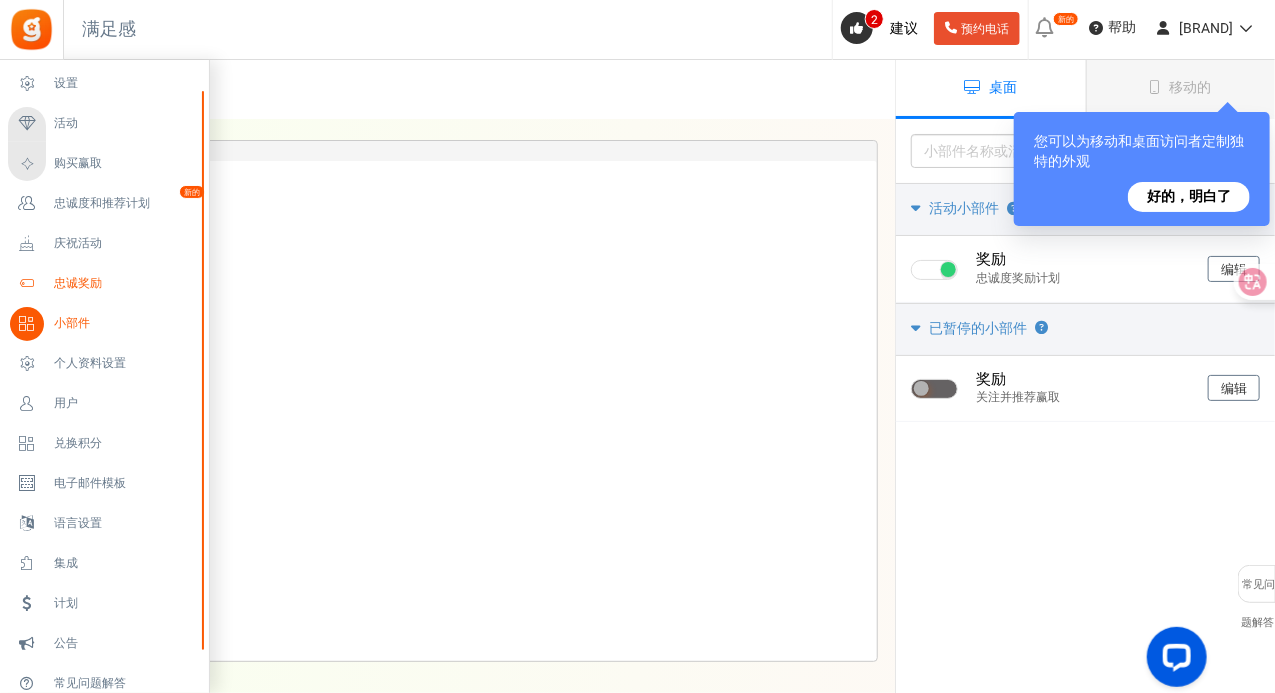 click on "忠诚奖励" at bounding box center [104, 284] 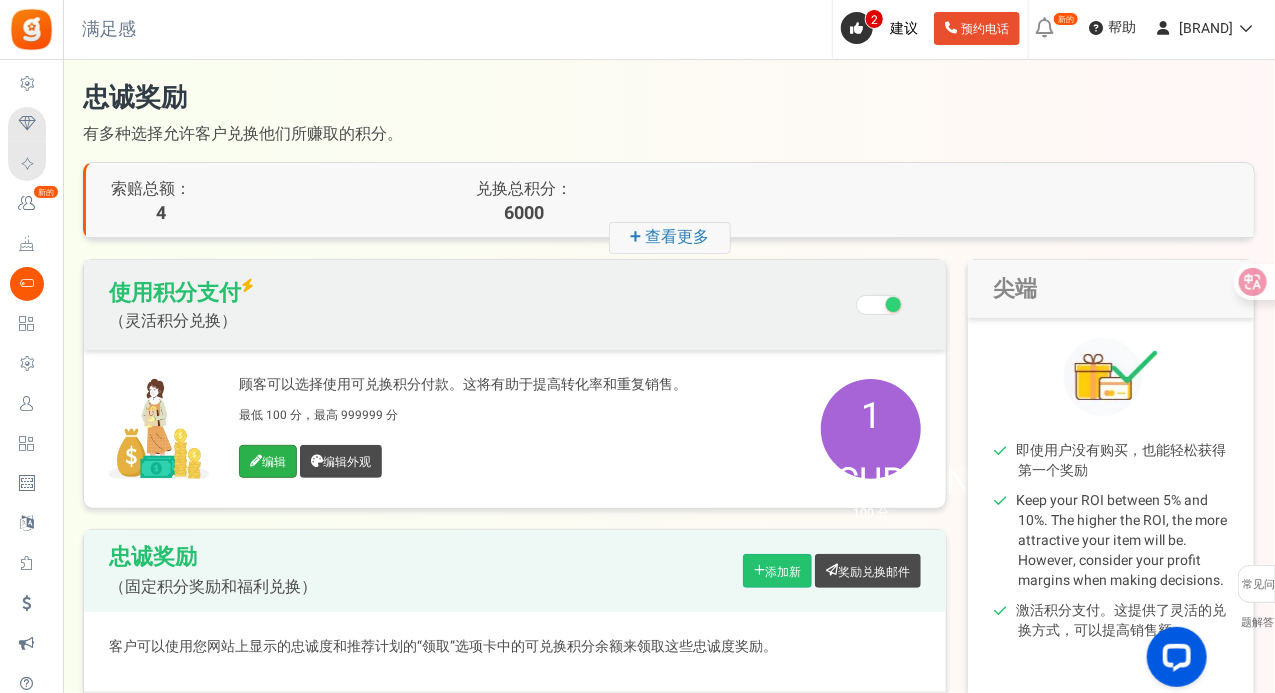 click on "编辑" at bounding box center [274, 462] 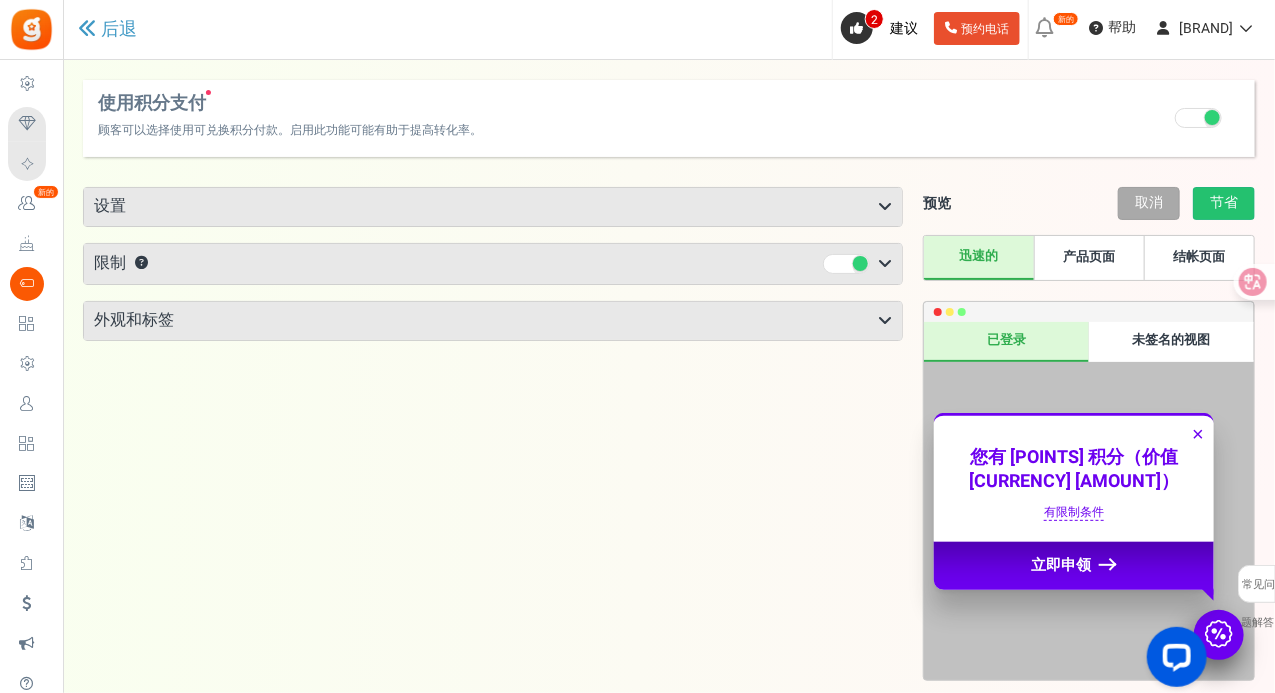 click on "设置" at bounding box center [493, 207] 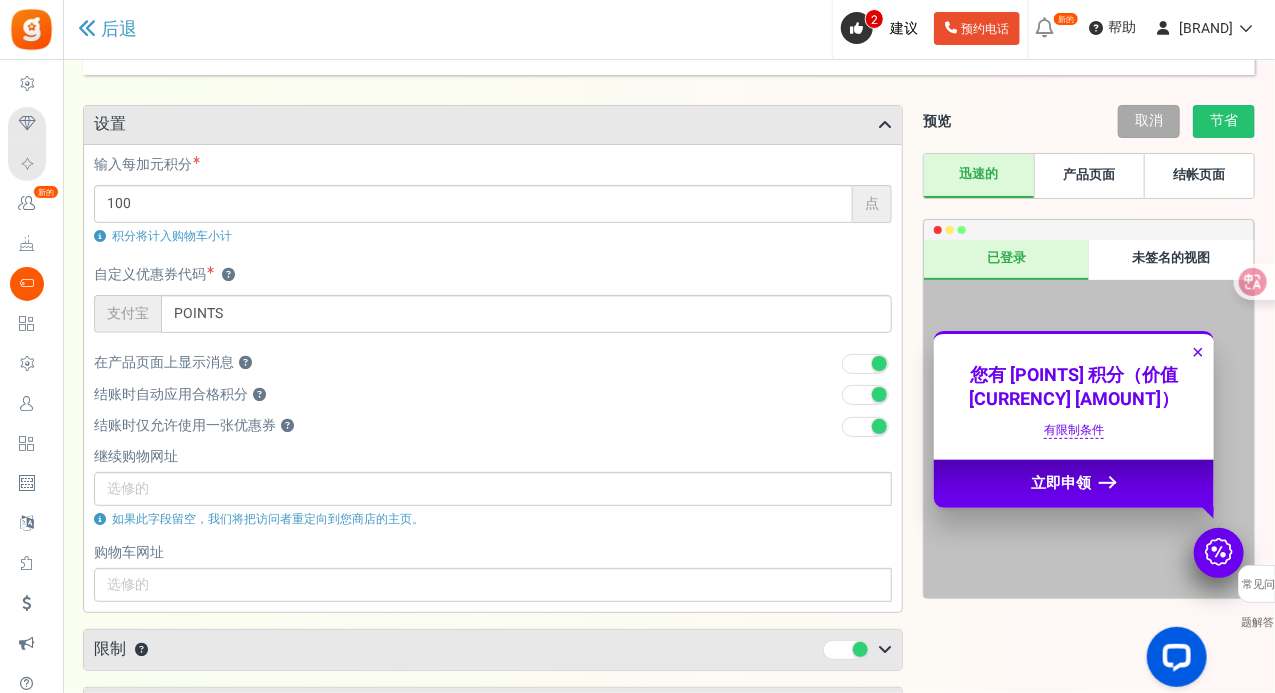 scroll, scrollTop: 100, scrollLeft: 0, axis: vertical 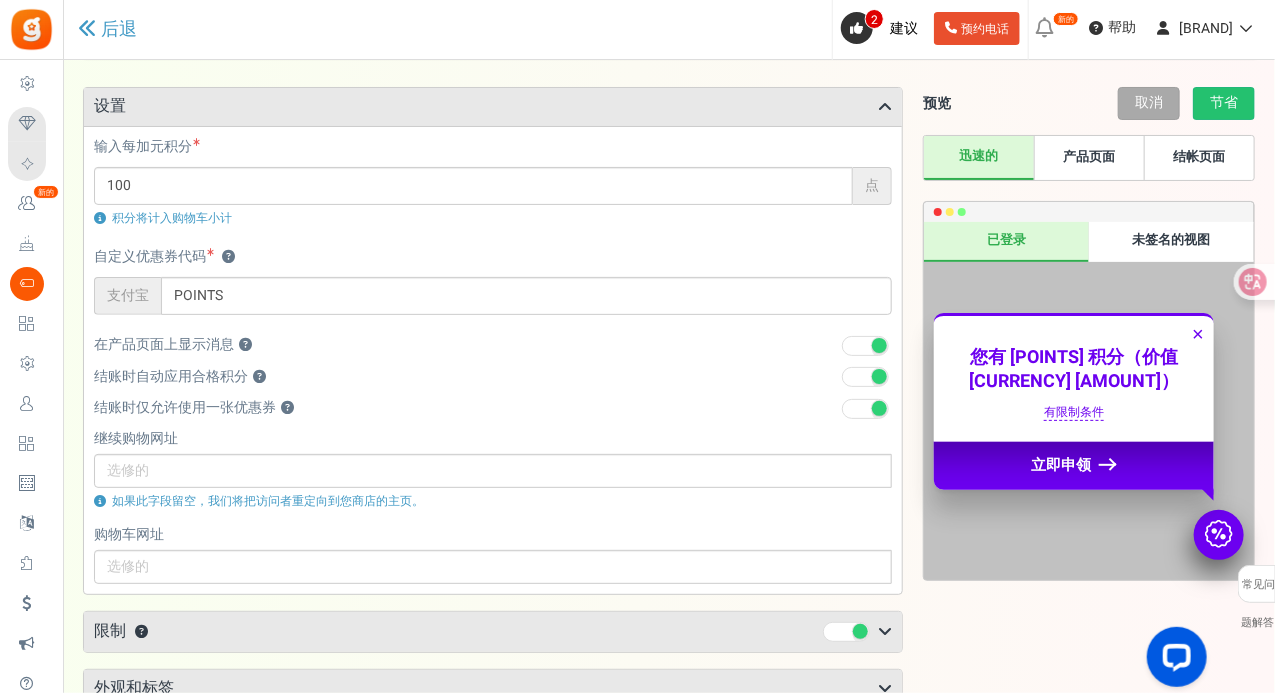 click at bounding box center (865, 346) 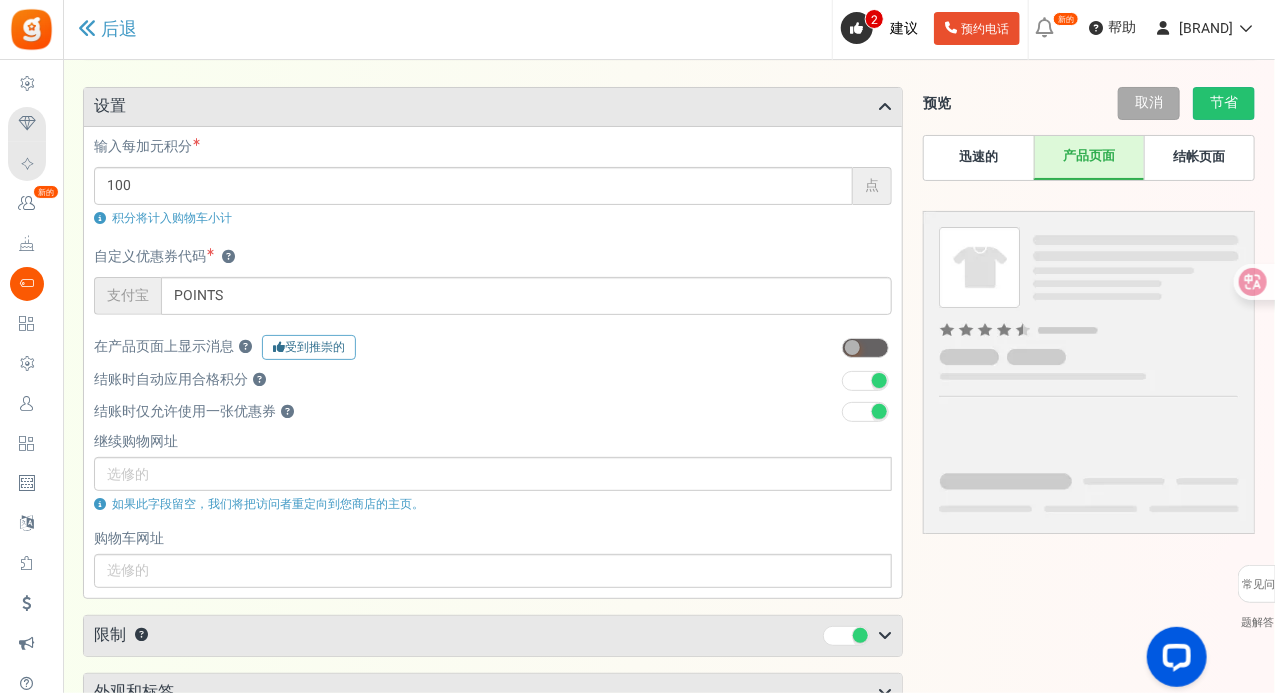 click at bounding box center (865, 381) 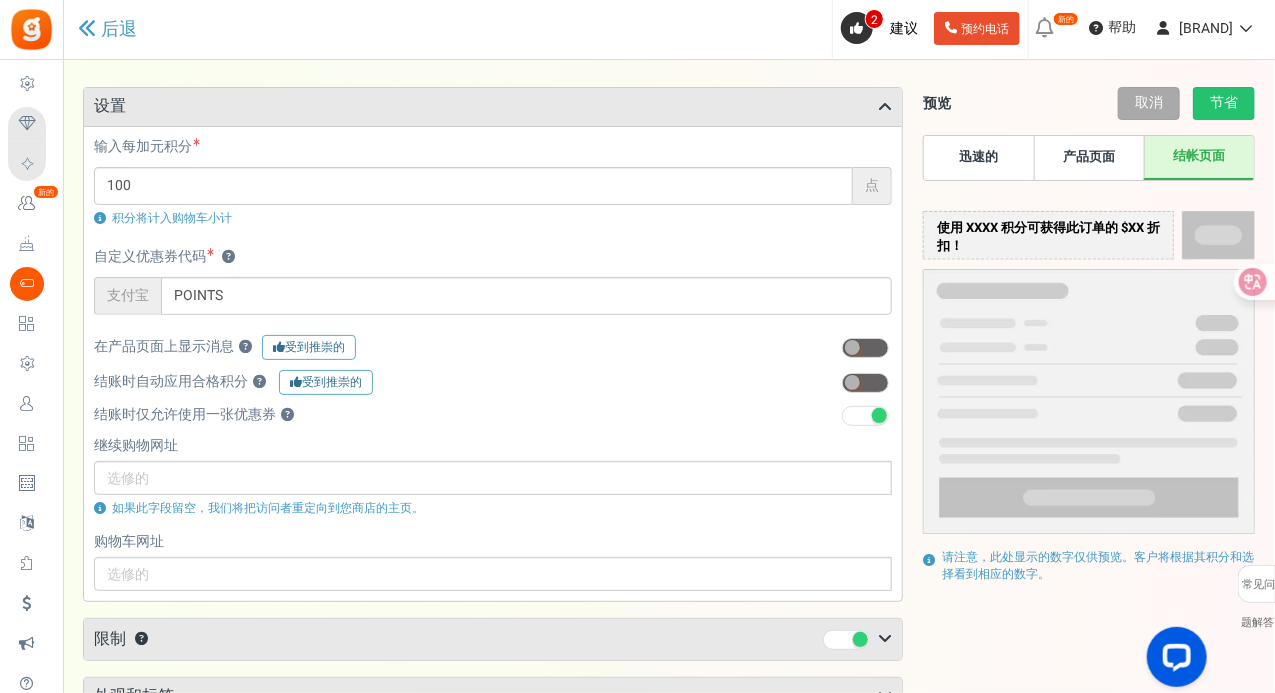 click at bounding box center [865, 416] 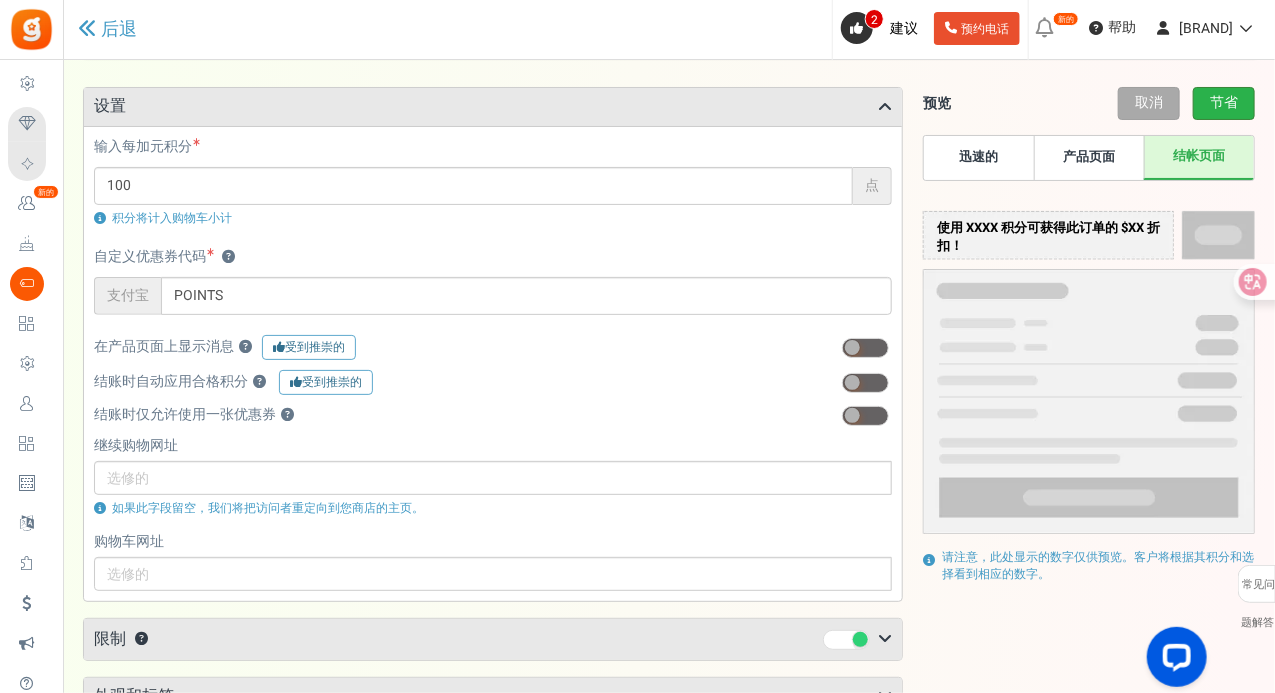 click on "节省" at bounding box center (1224, 102) 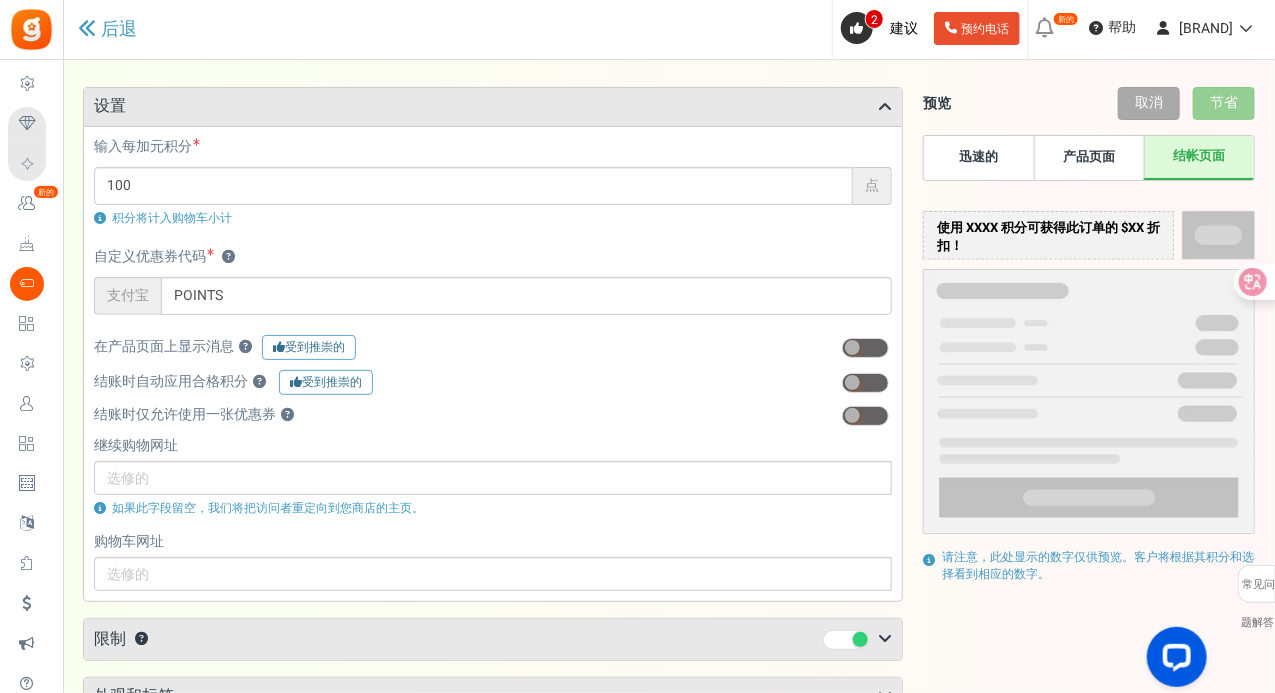 scroll, scrollTop: 66, scrollLeft: 0, axis: vertical 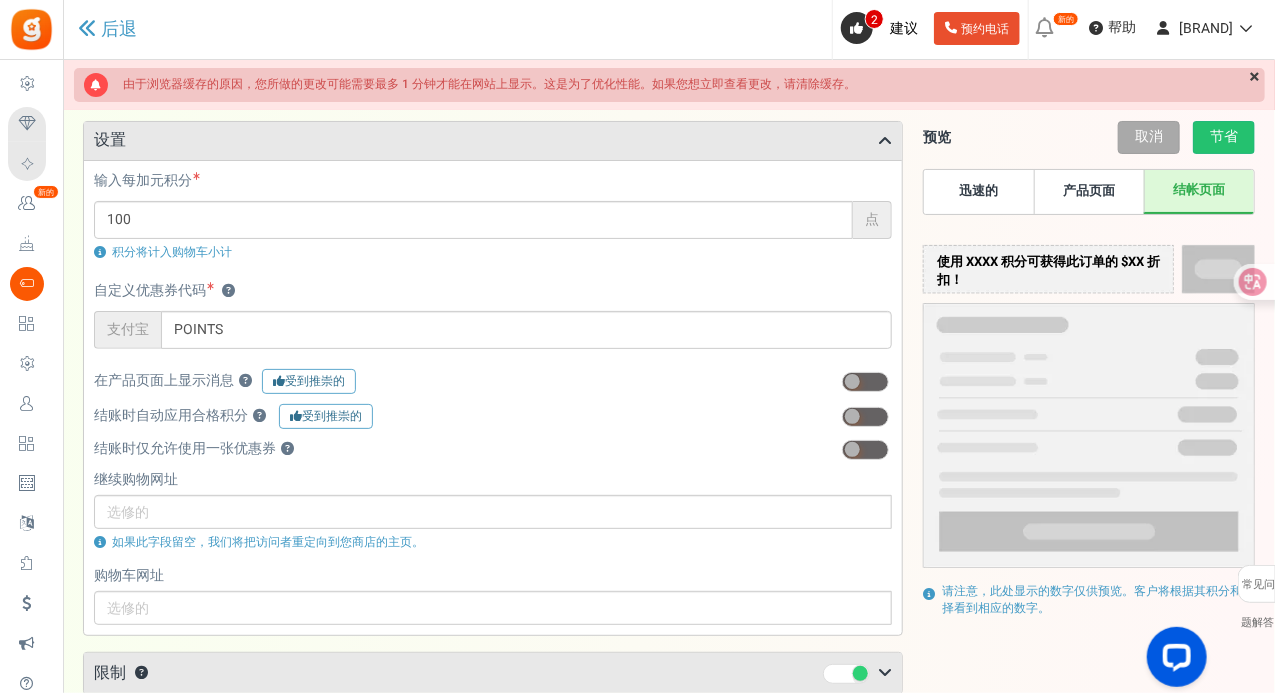 click on "在产品页面上显示消息 ？ 受到推崇的
1" at bounding box center [493, 386] 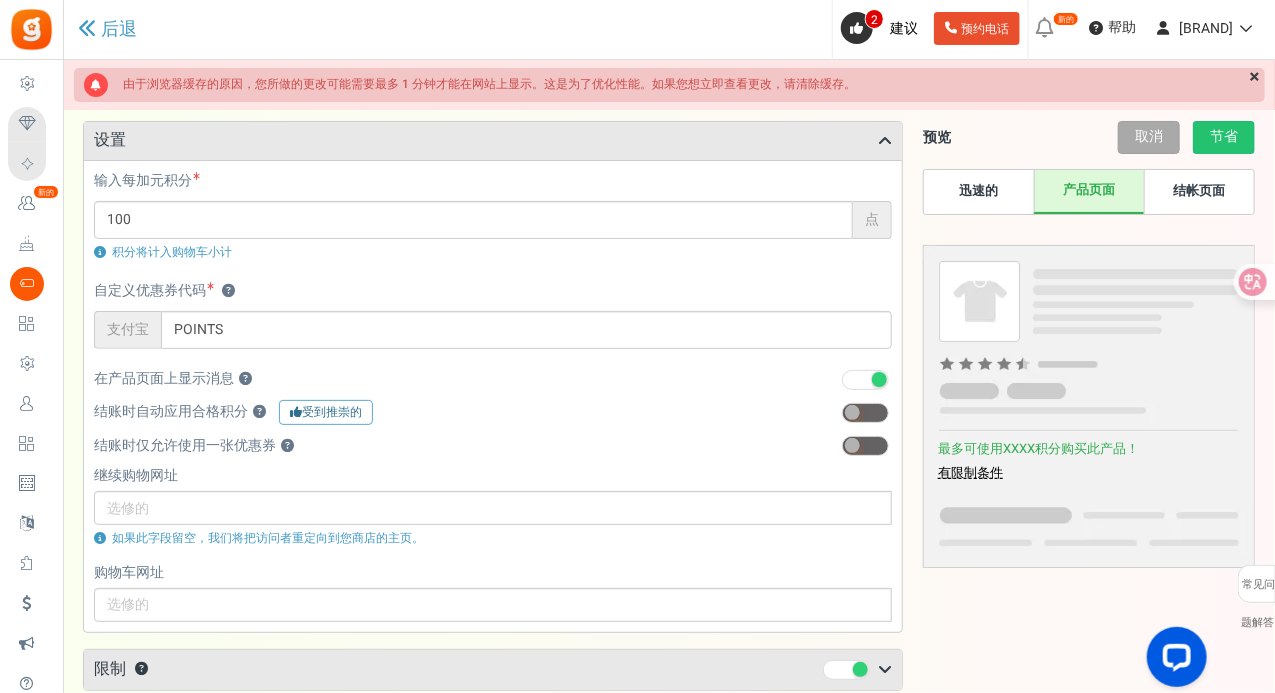 click at bounding box center [865, 413] 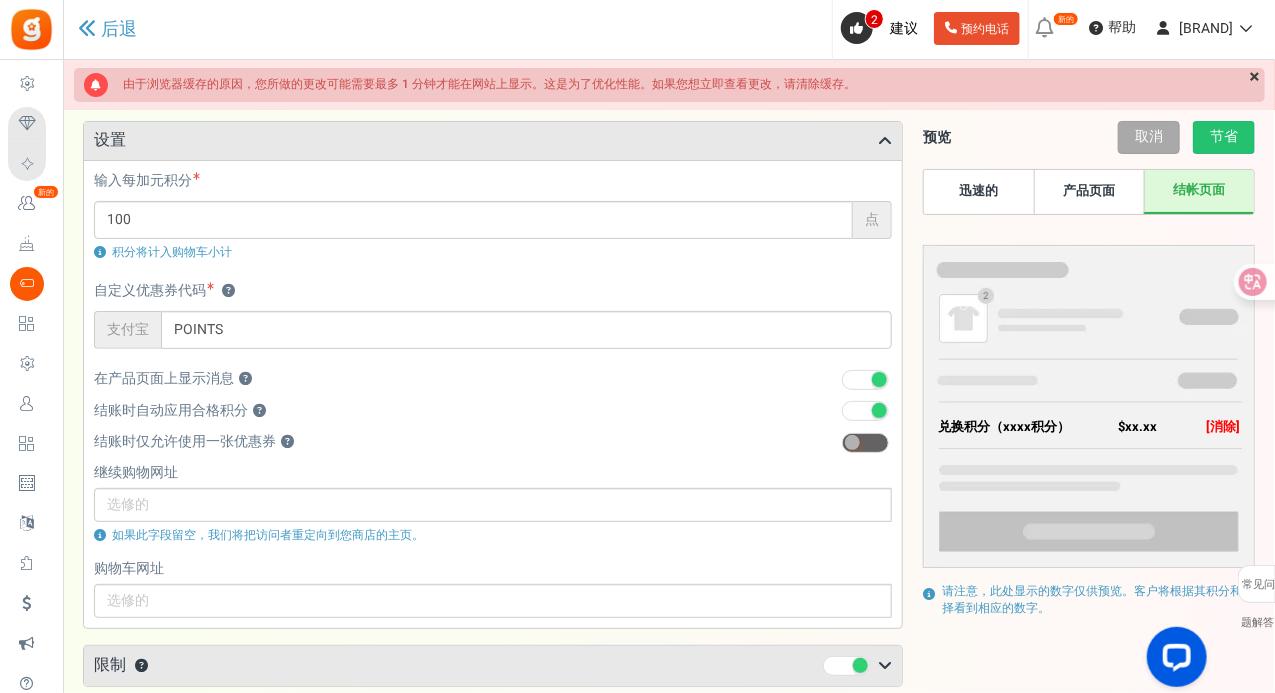 click at bounding box center [865, 443] 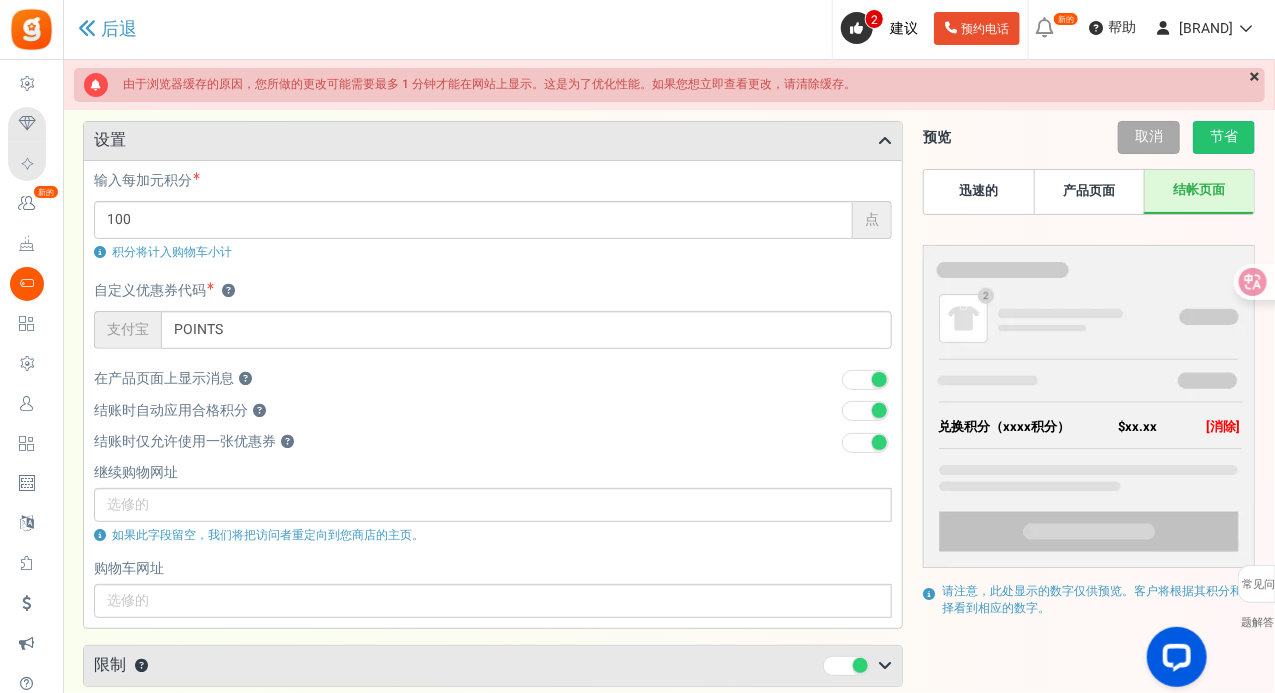 click on "产品页面" at bounding box center (1090, 190) 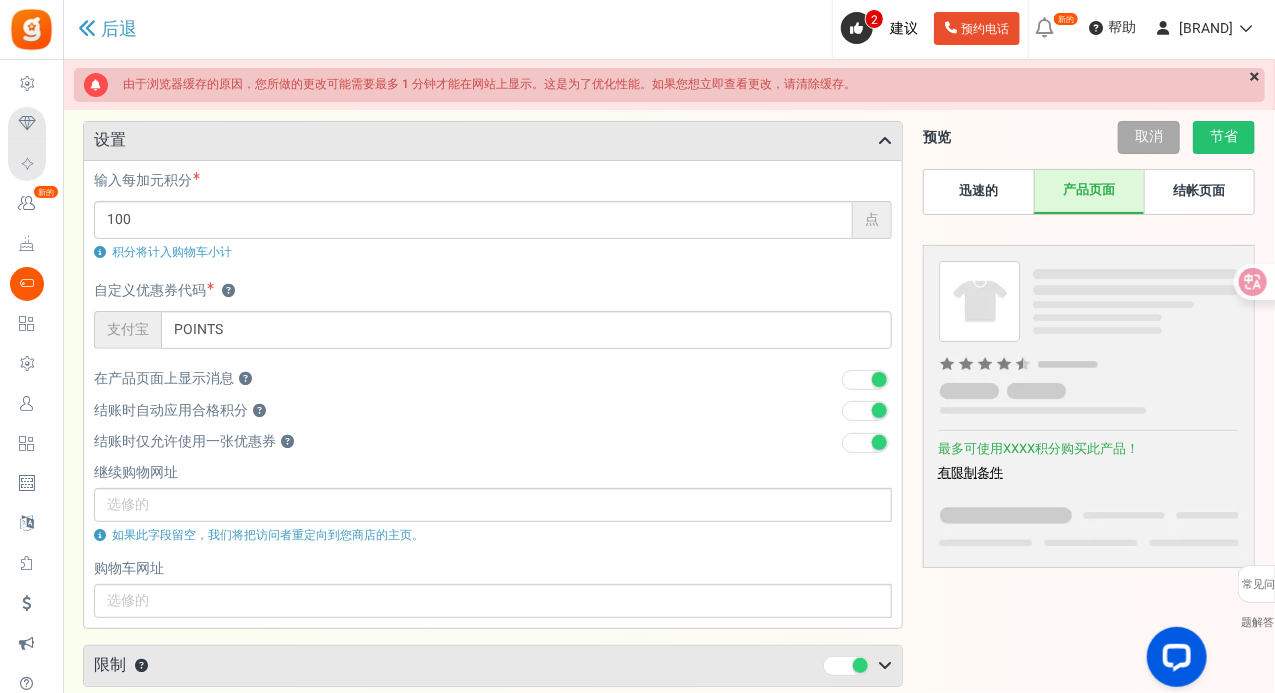 click on "迅速的" at bounding box center [979, 192] 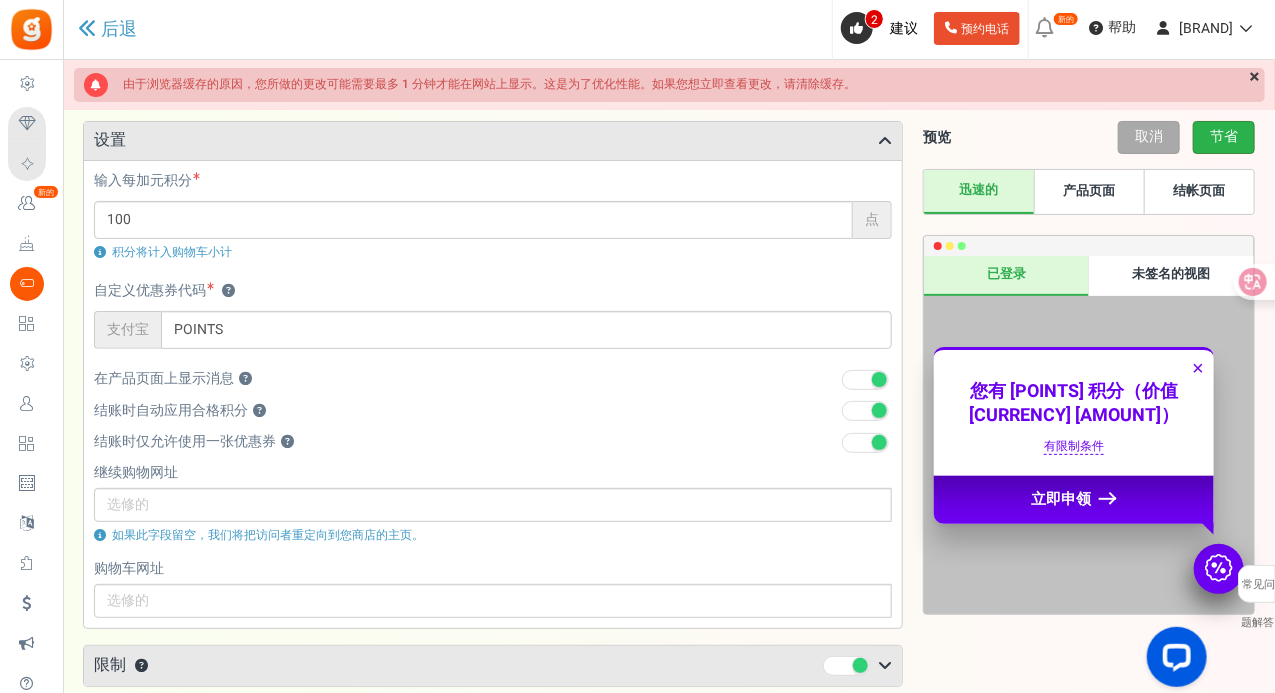 click on "节省" at bounding box center (1224, 136) 